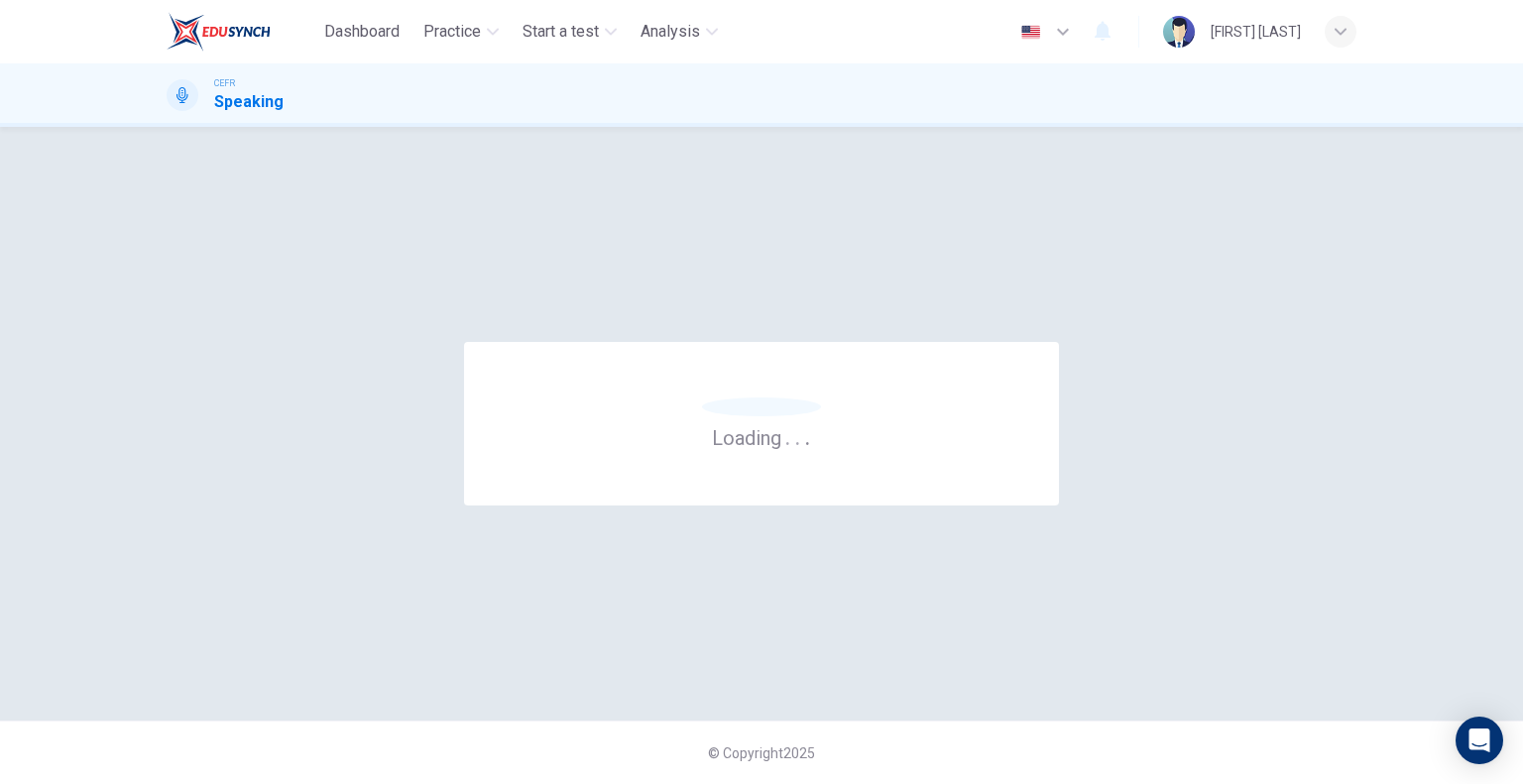 scroll, scrollTop: 0, scrollLeft: 0, axis: both 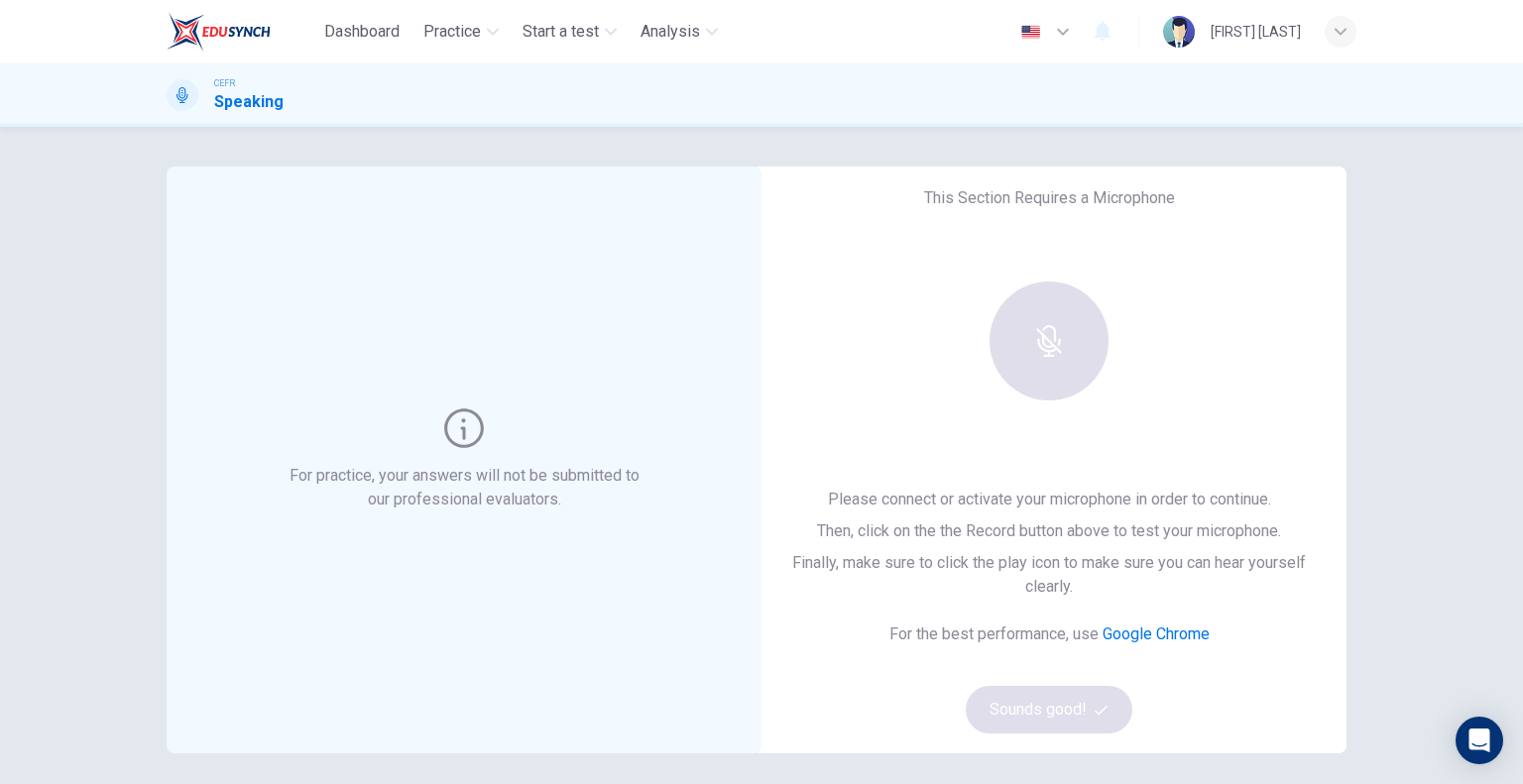 click at bounding box center (1049, 341) 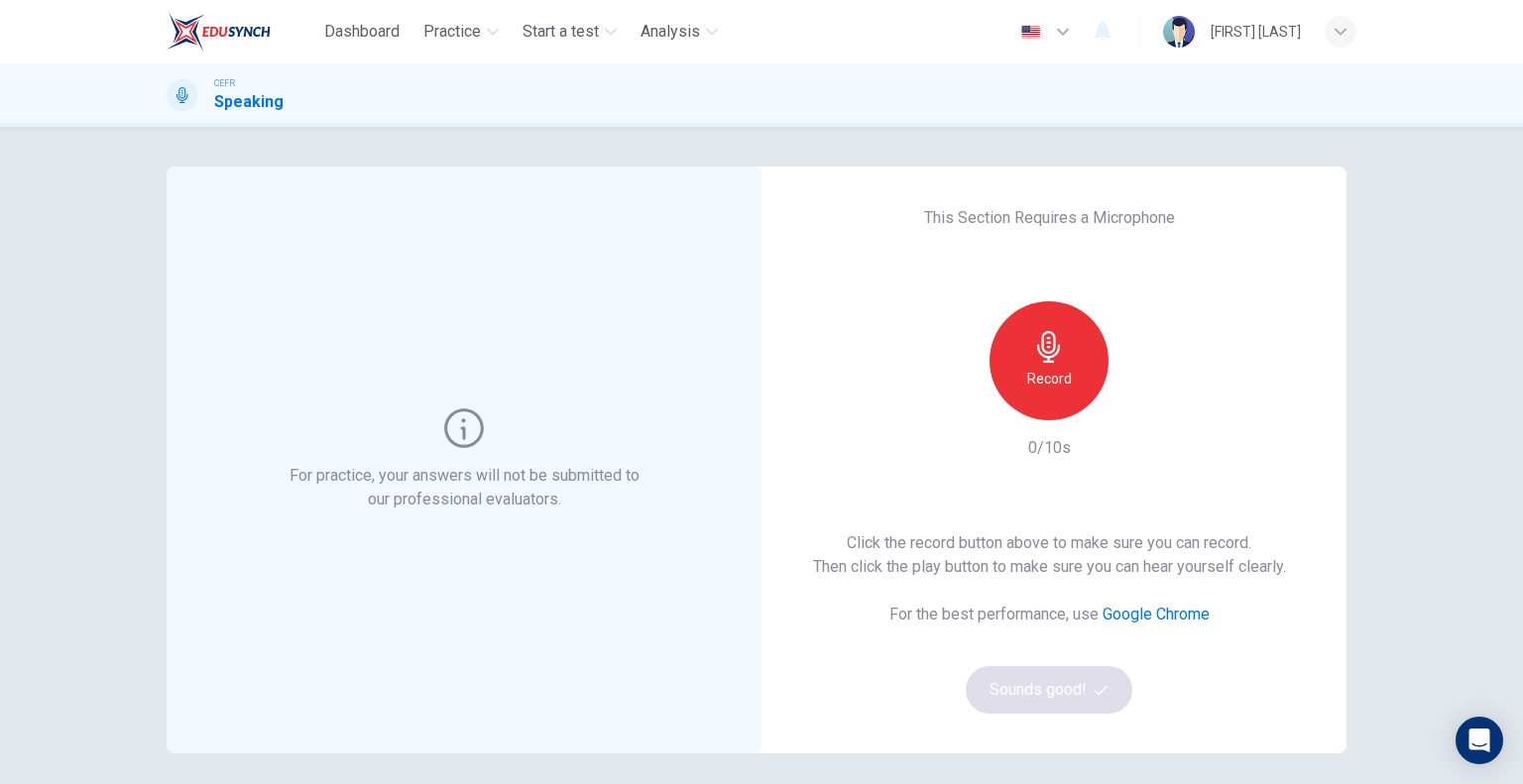 click on "Record" at bounding box center (1049, 379) 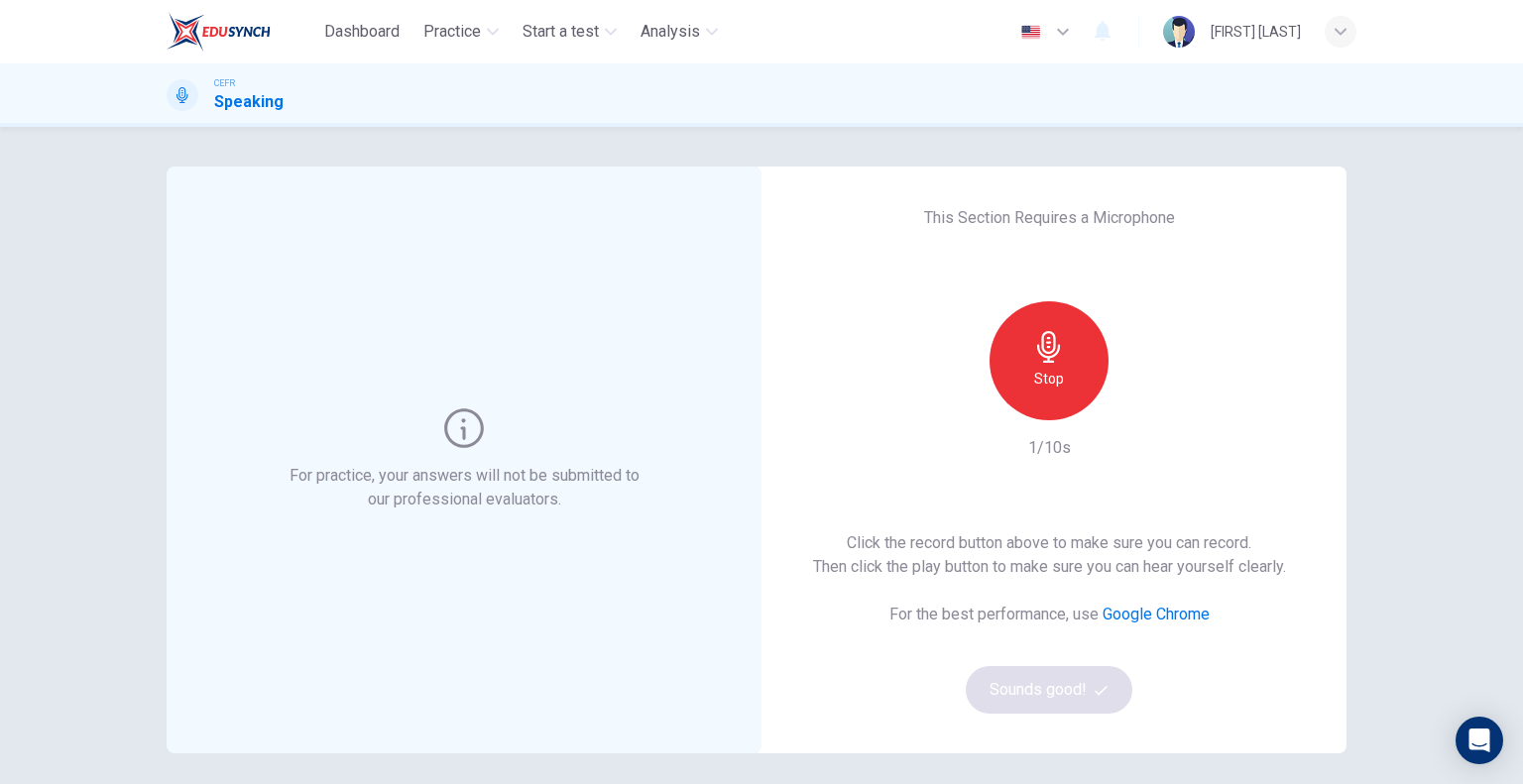 click on "Stop" at bounding box center (1049, 379) 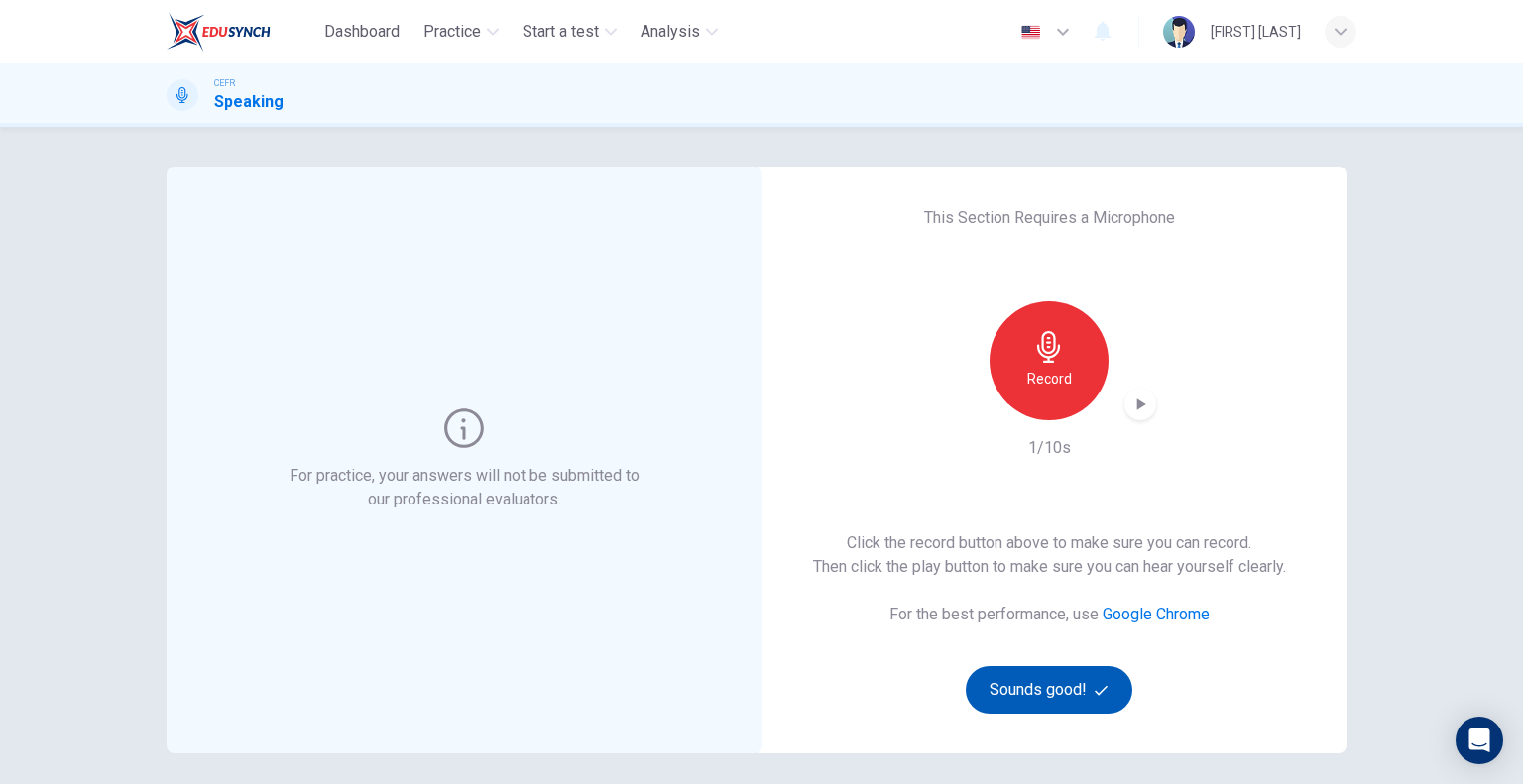 click on "Sounds good!" at bounding box center [1049, 690] 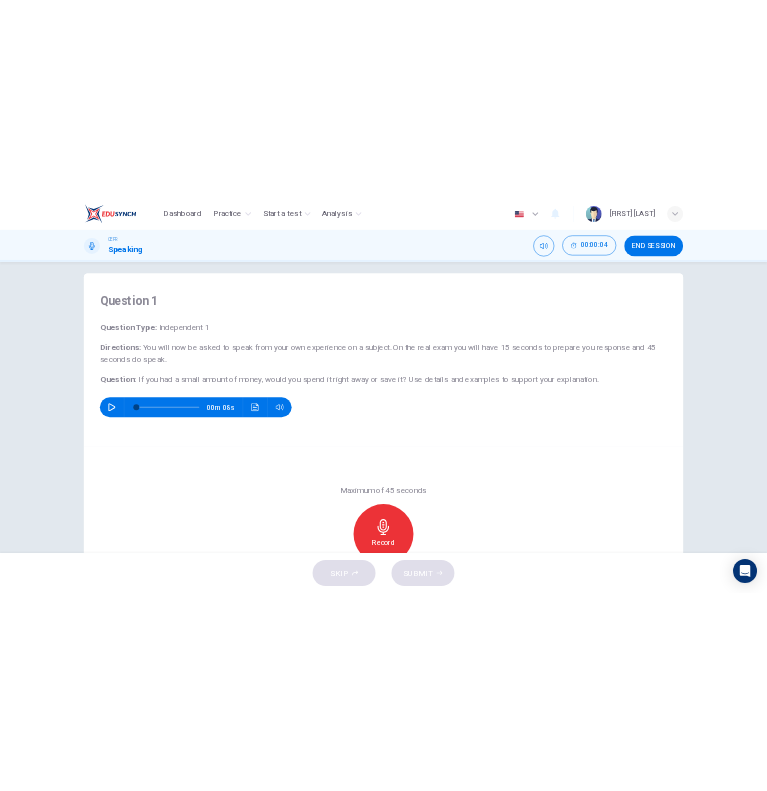 scroll, scrollTop: 0, scrollLeft: 0, axis: both 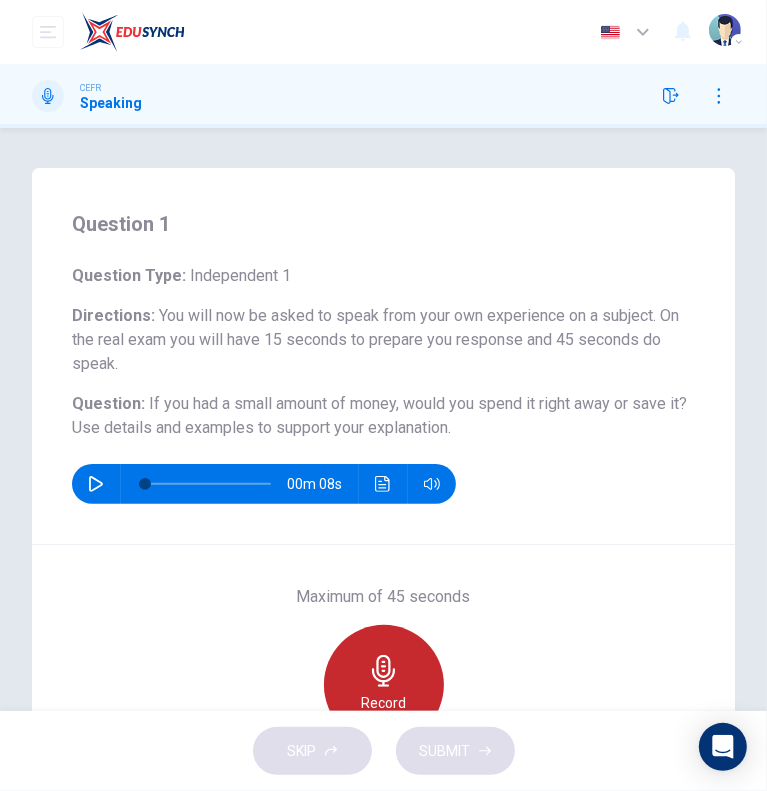 click at bounding box center (384, 671) 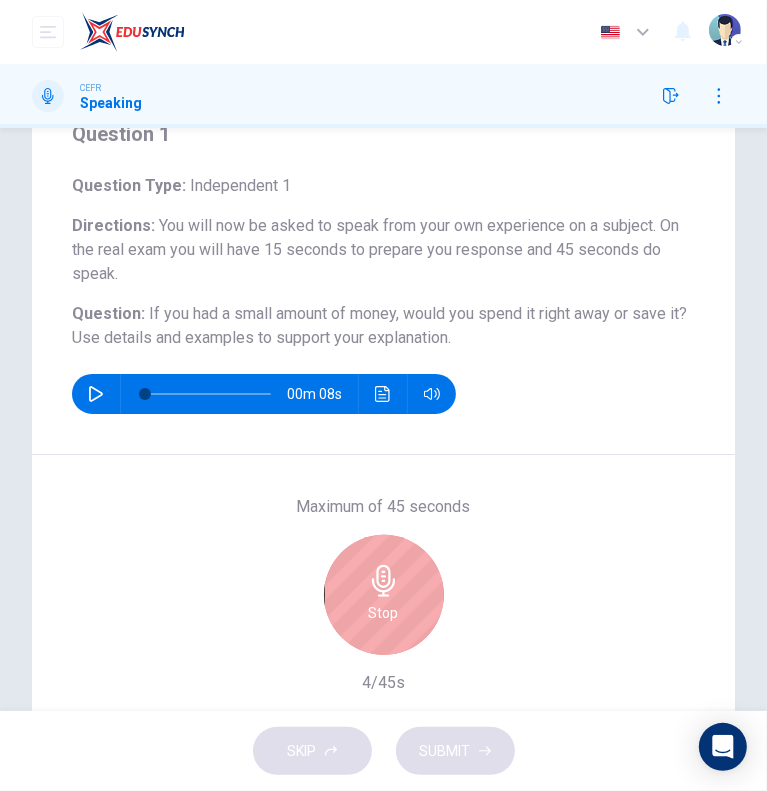 scroll, scrollTop: 92, scrollLeft: 0, axis: vertical 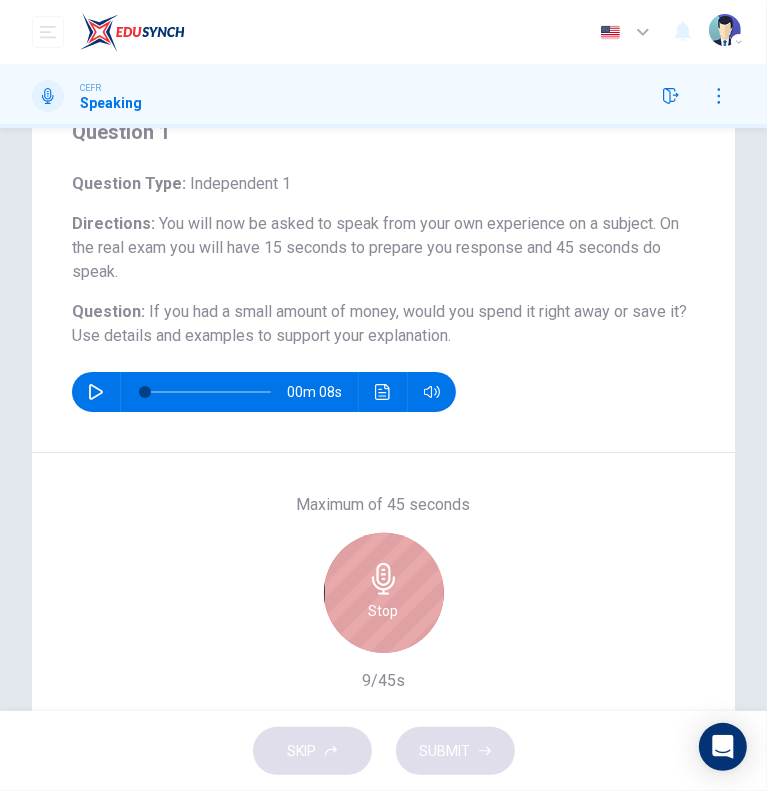 click on "Stop" at bounding box center (384, 593) 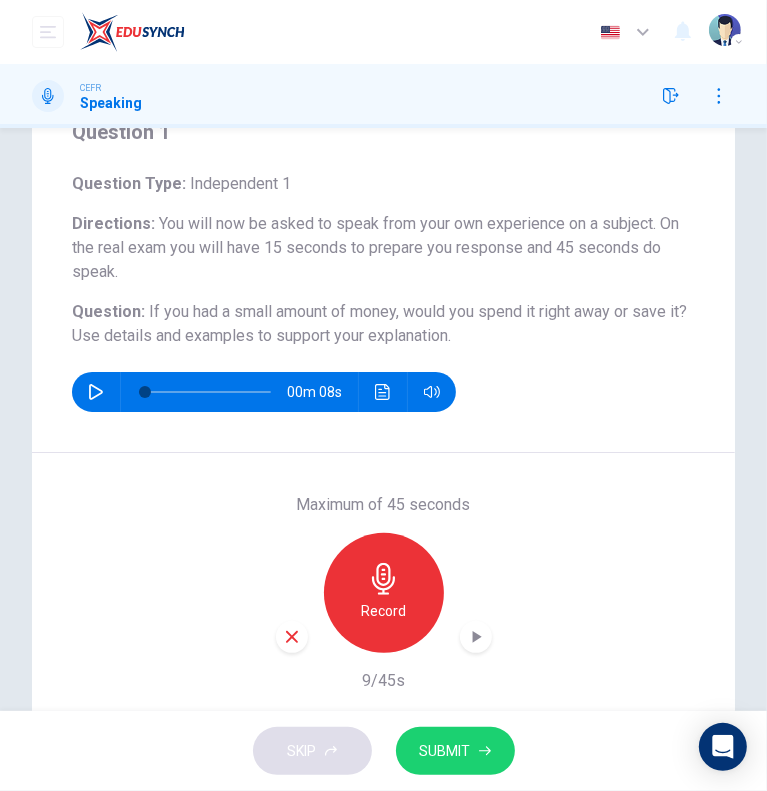 click at bounding box center (292, 637) 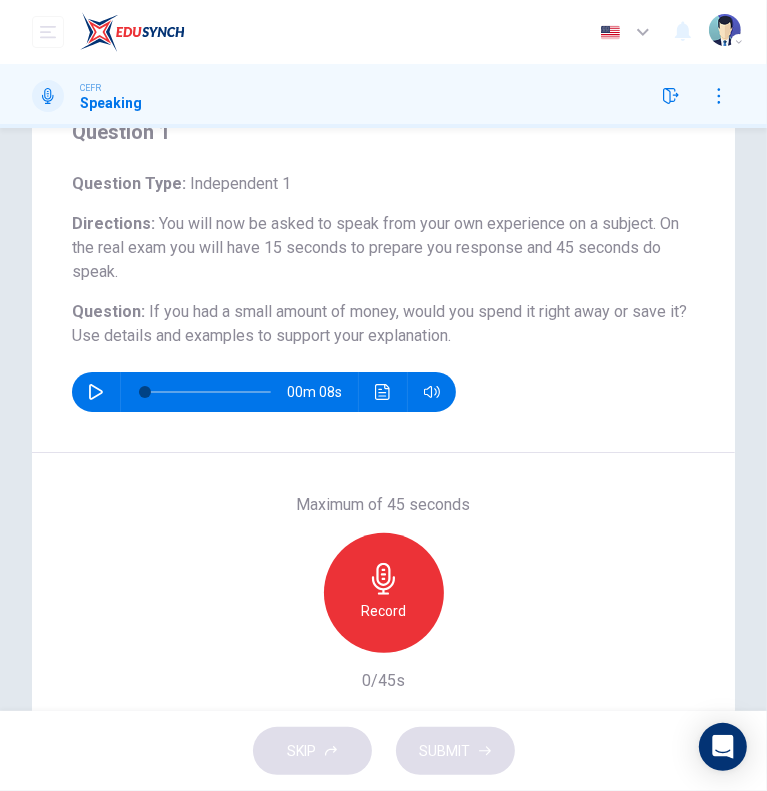 click on "Record" at bounding box center [384, 593] 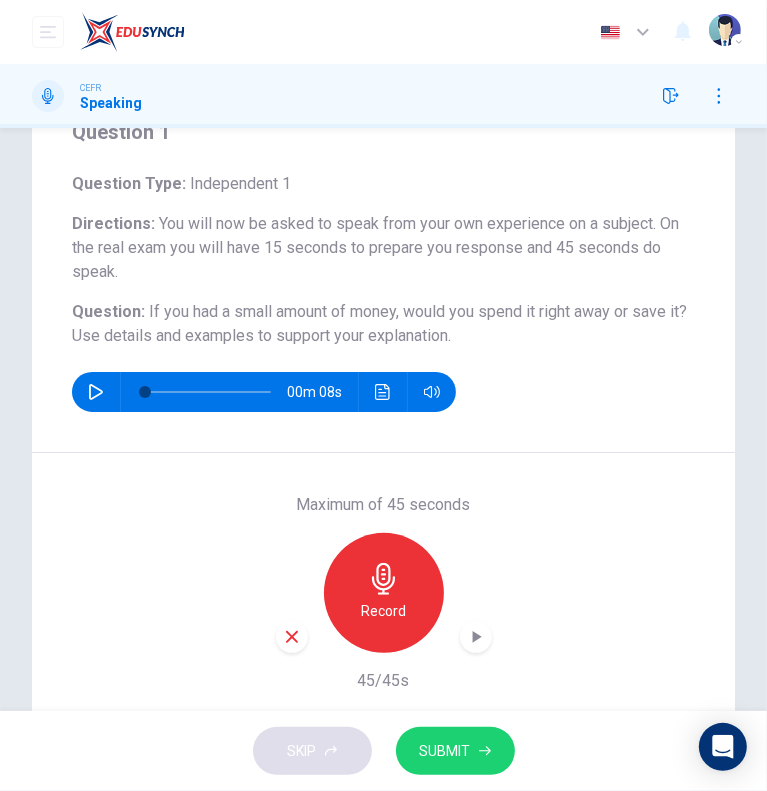 click at bounding box center (292, 637) 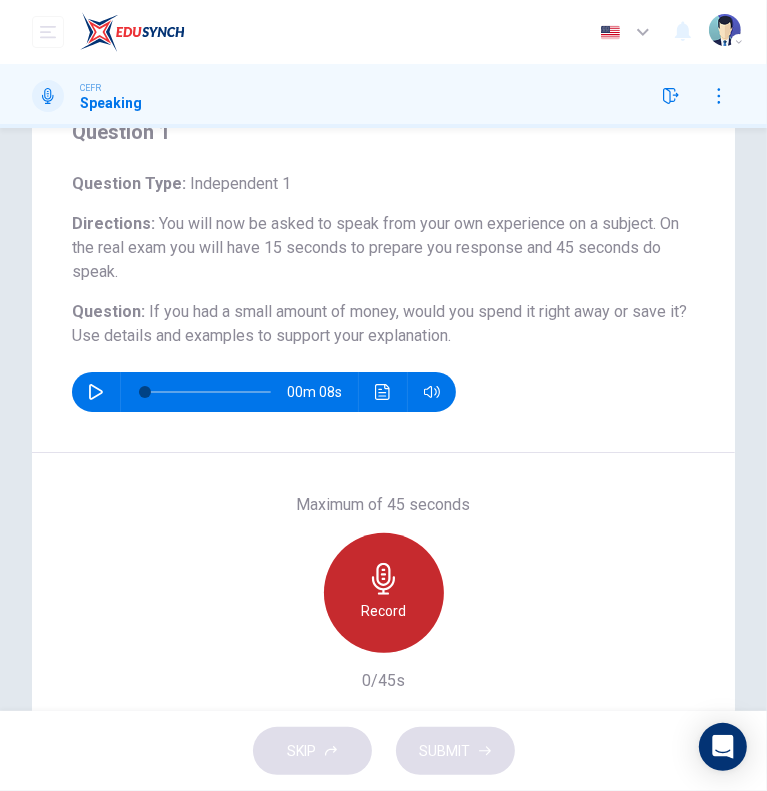 click at bounding box center [383, 579] 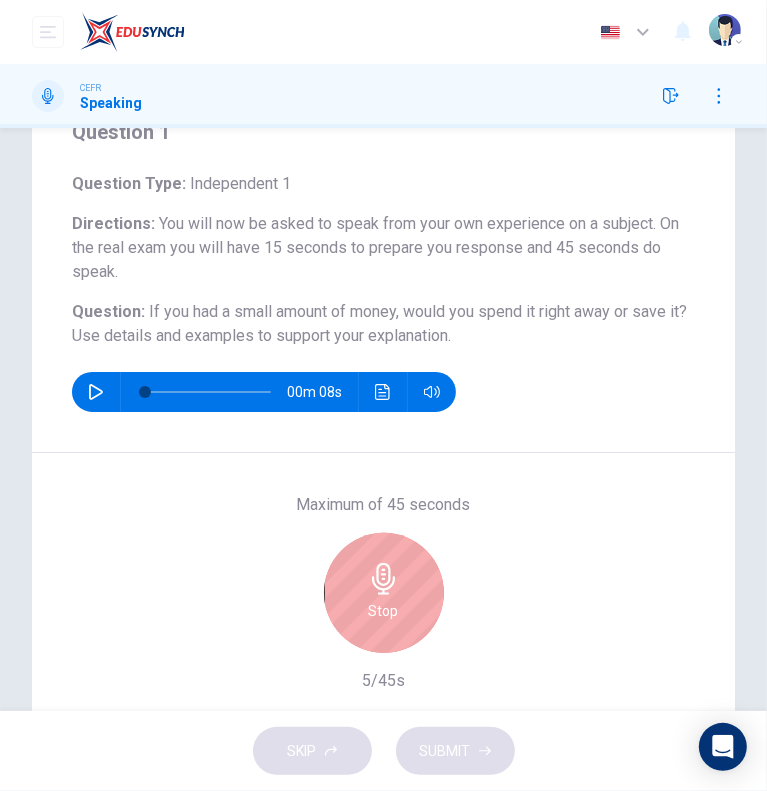 click on "Stop" at bounding box center (384, 593) 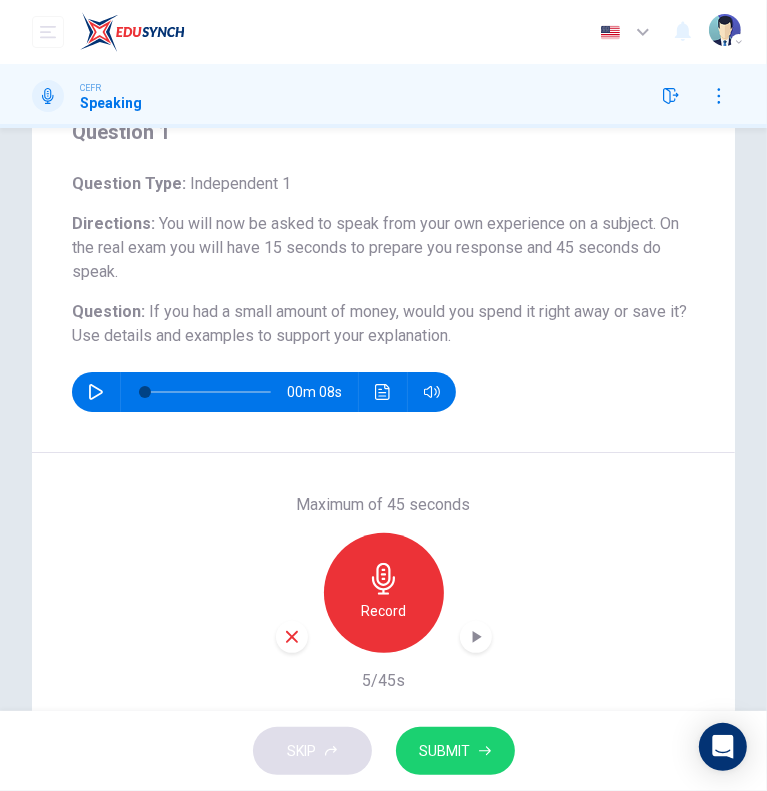 click at bounding box center (292, 637) 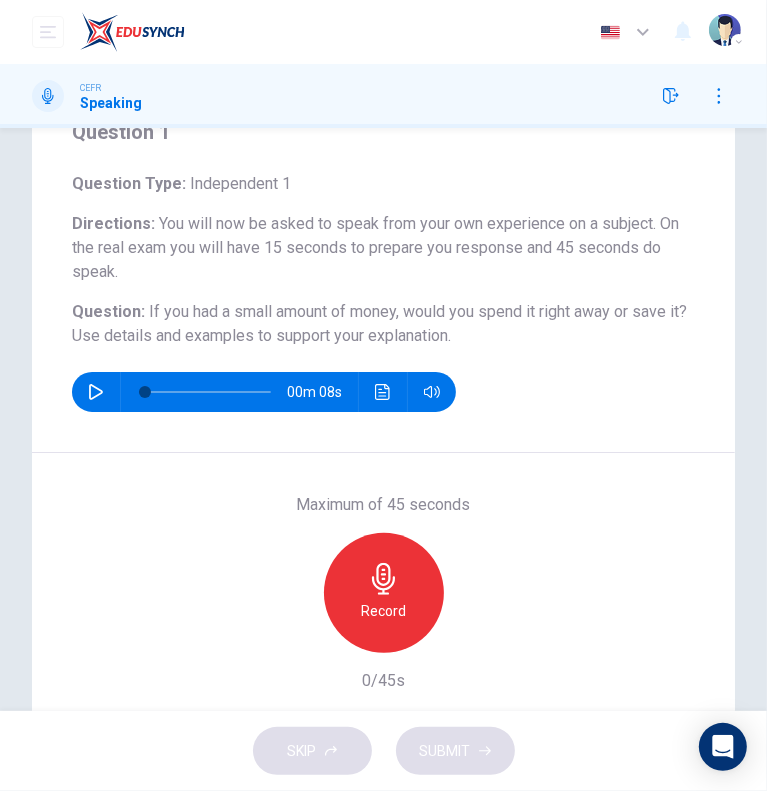click at bounding box center [384, 579] 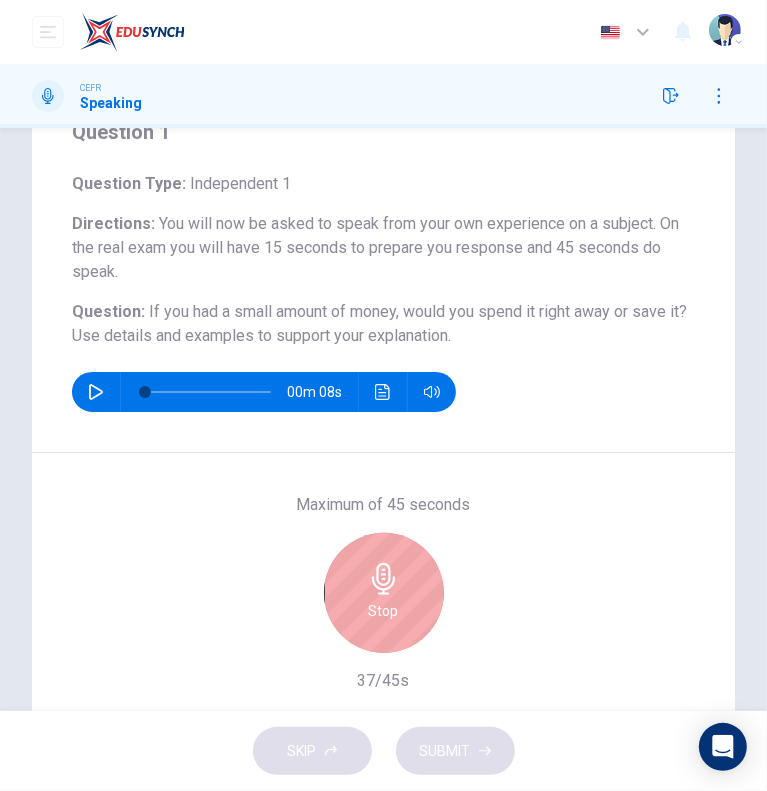 click at bounding box center (384, 579) 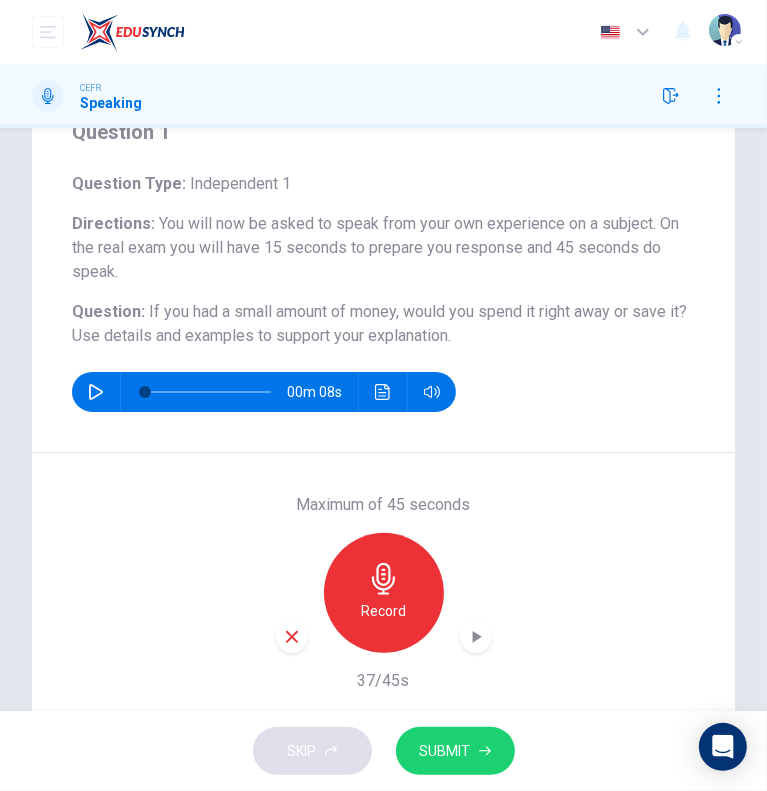 click at bounding box center (292, 637) 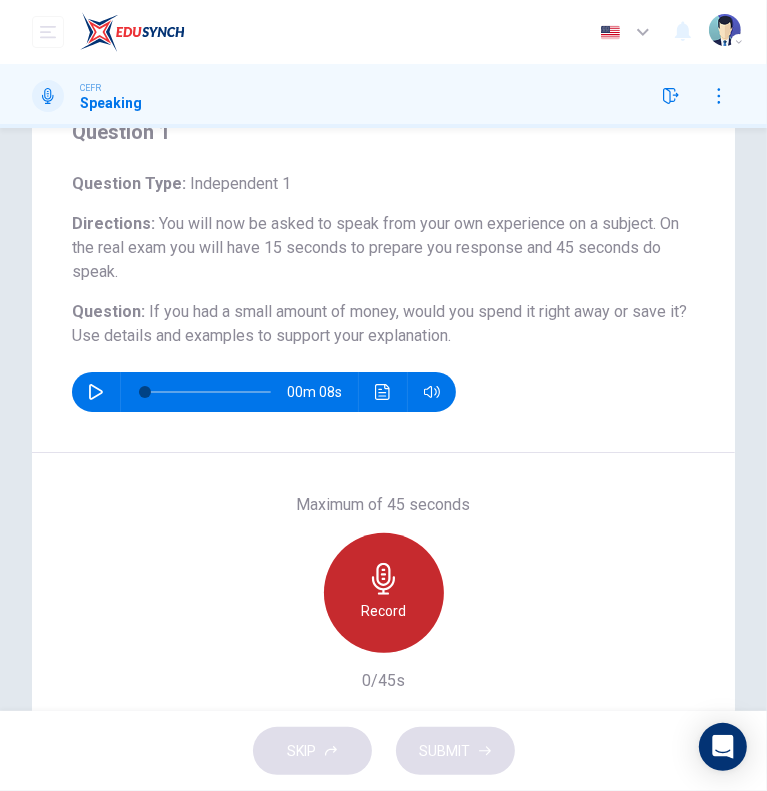 click at bounding box center (383, 579) 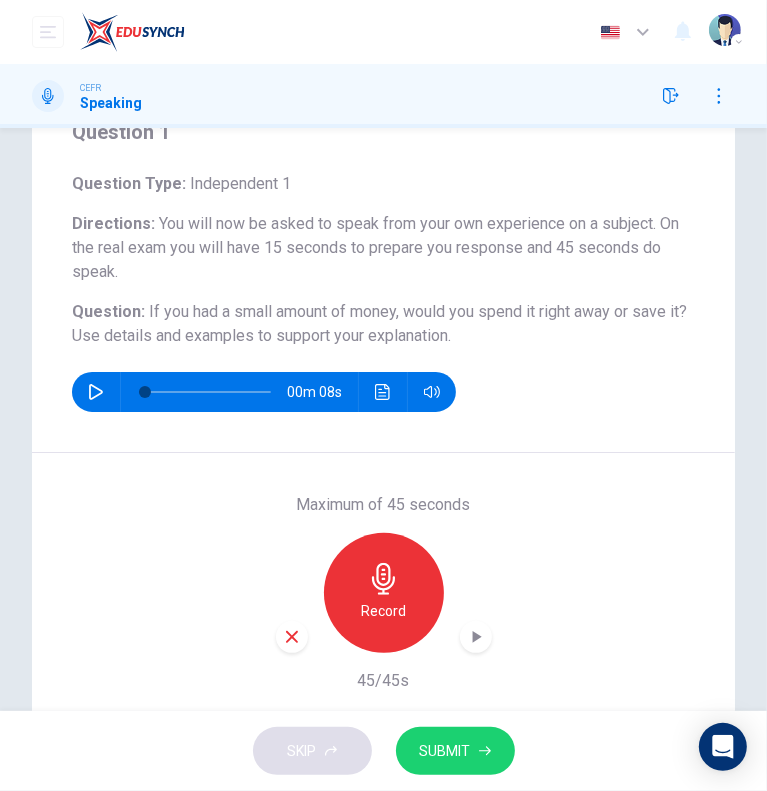 click on "Maximum of 45 seconds Record 45/45s" at bounding box center (383, 593) 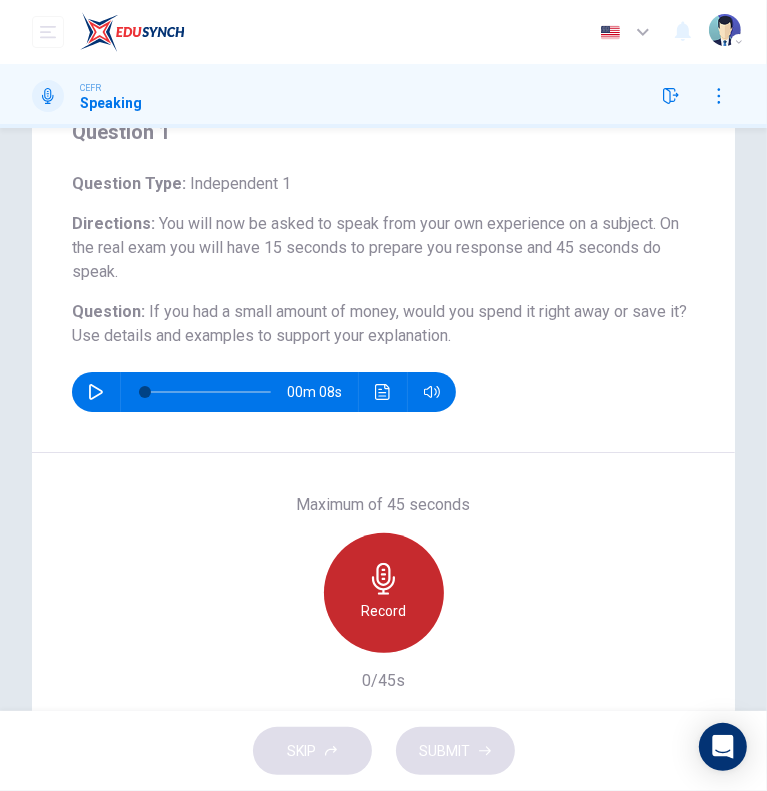 click on "Record" at bounding box center (383, 611) 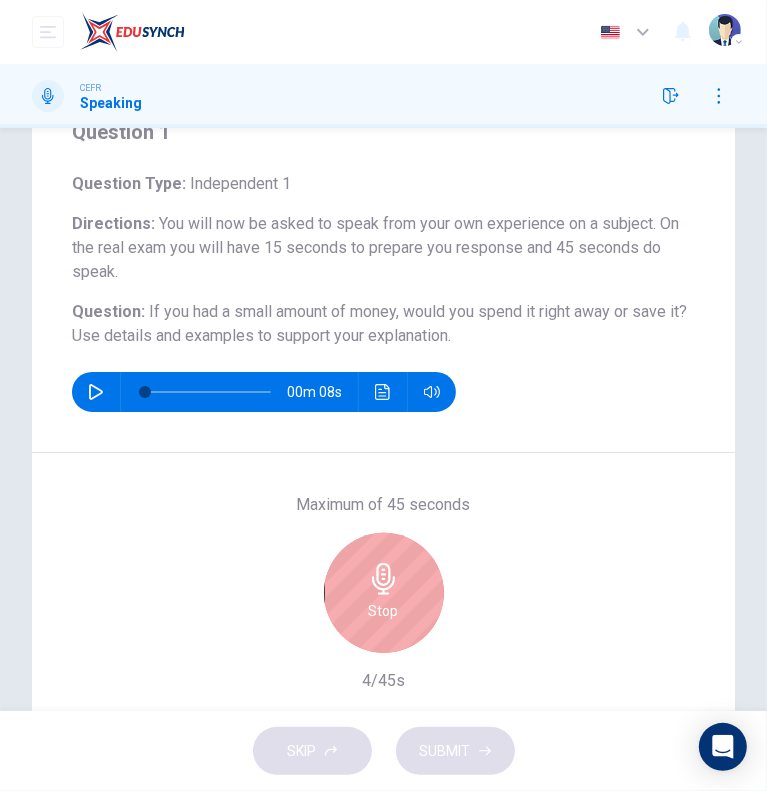 click on "Stop" at bounding box center [384, 593] 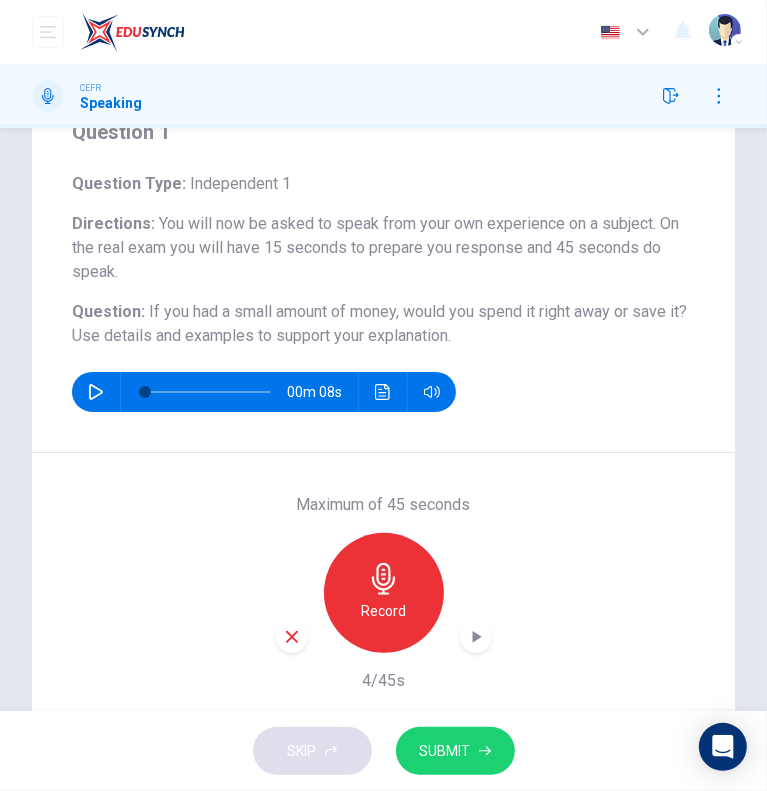 click at bounding box center (292, 637) 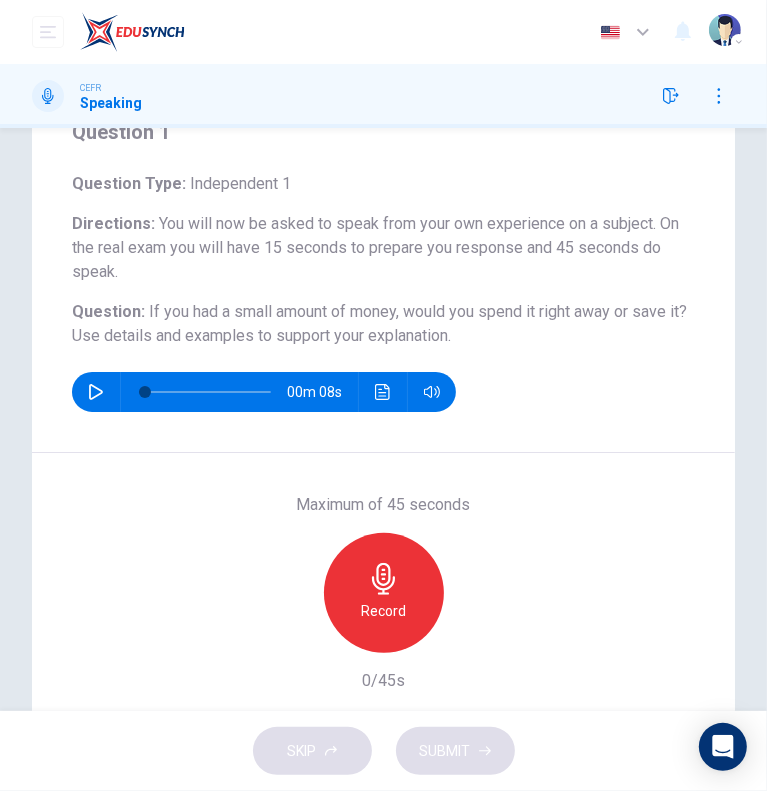 click at bounding box center [383, 579] 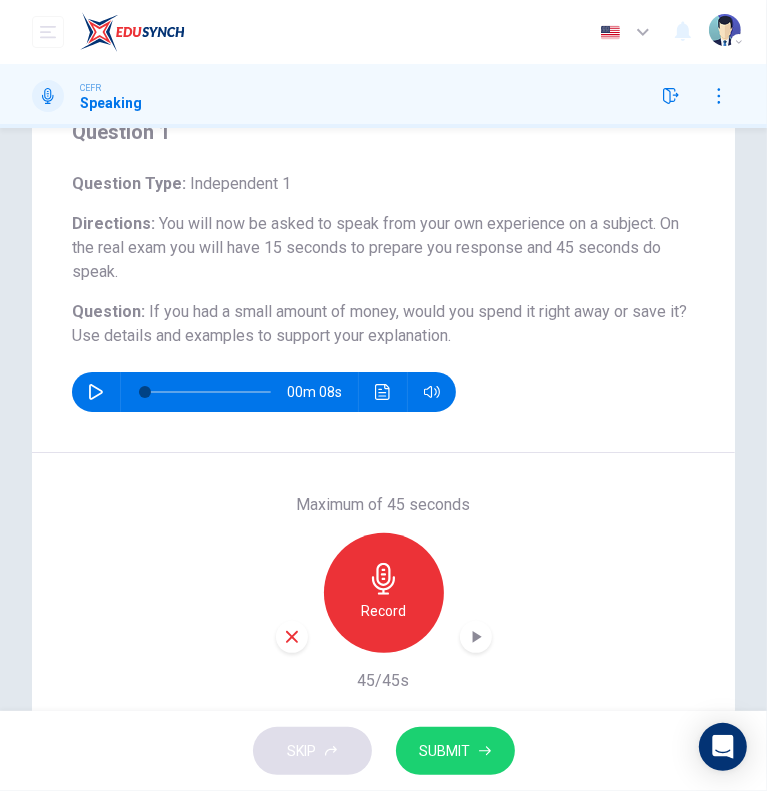 click at bounding box center (292, 637) 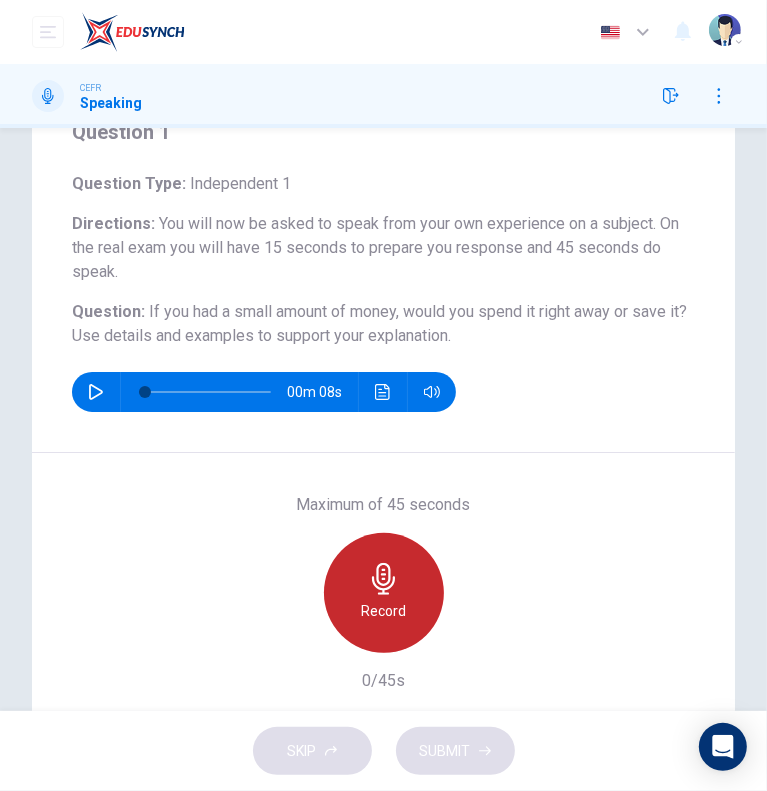 click on "Record" at bounding box center [384, 593] 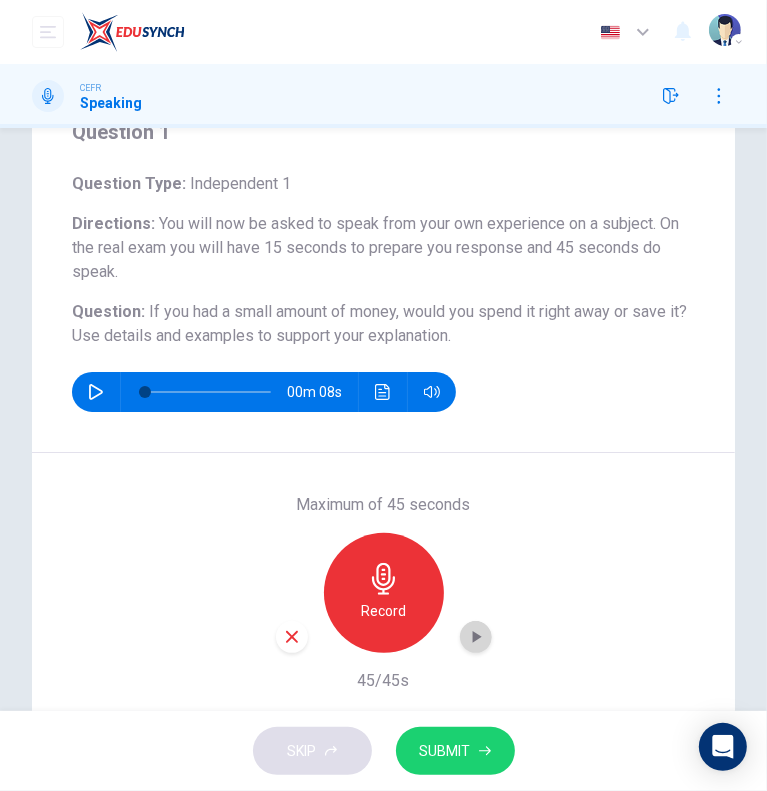 click at bounding box center (476, 637) 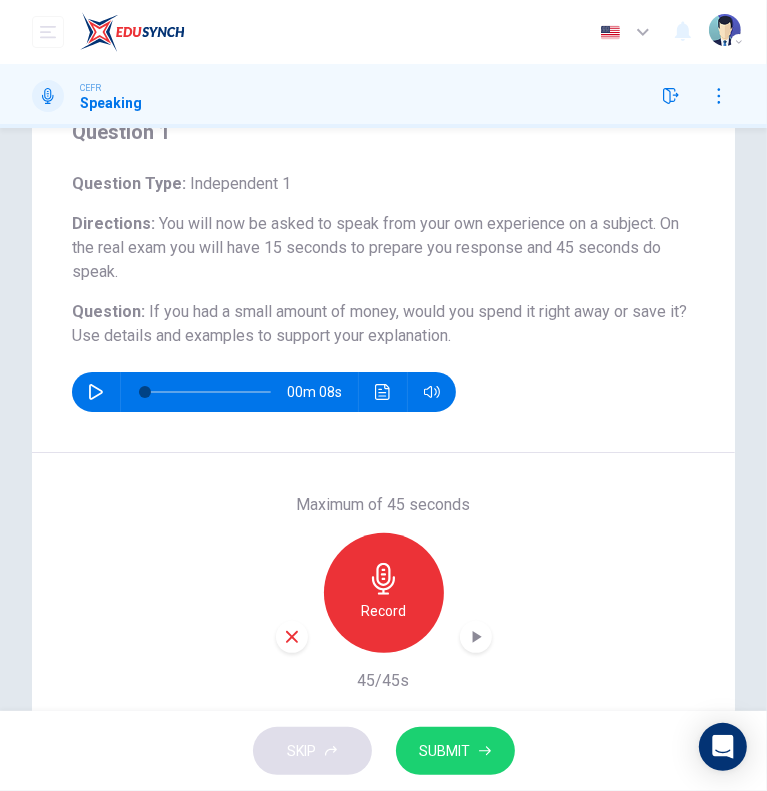 click on "SUBMIT" at bounding box center [445, 751] 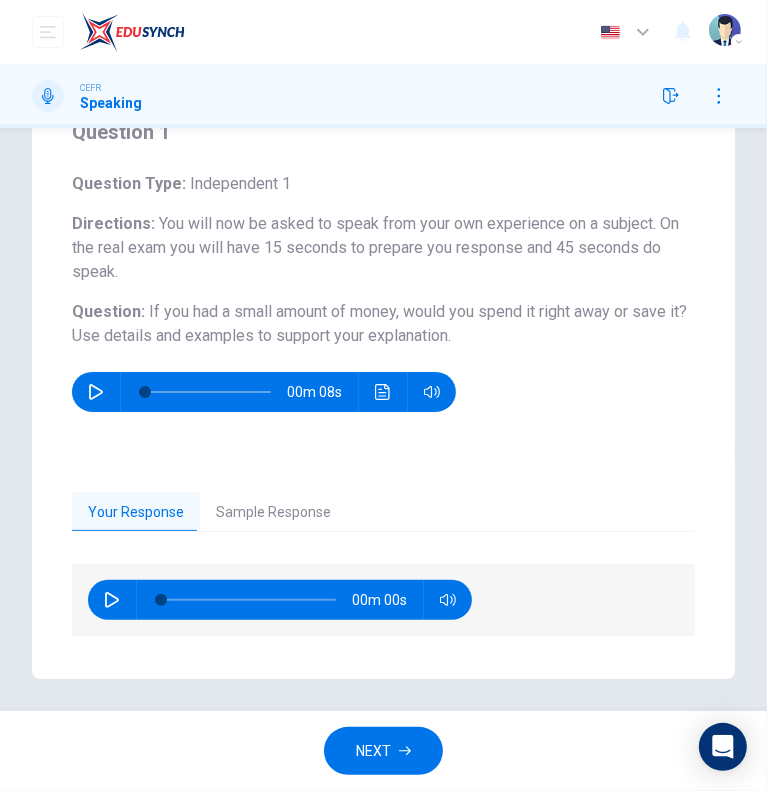 click on "Sample Response" at bounding box center (273, 513) 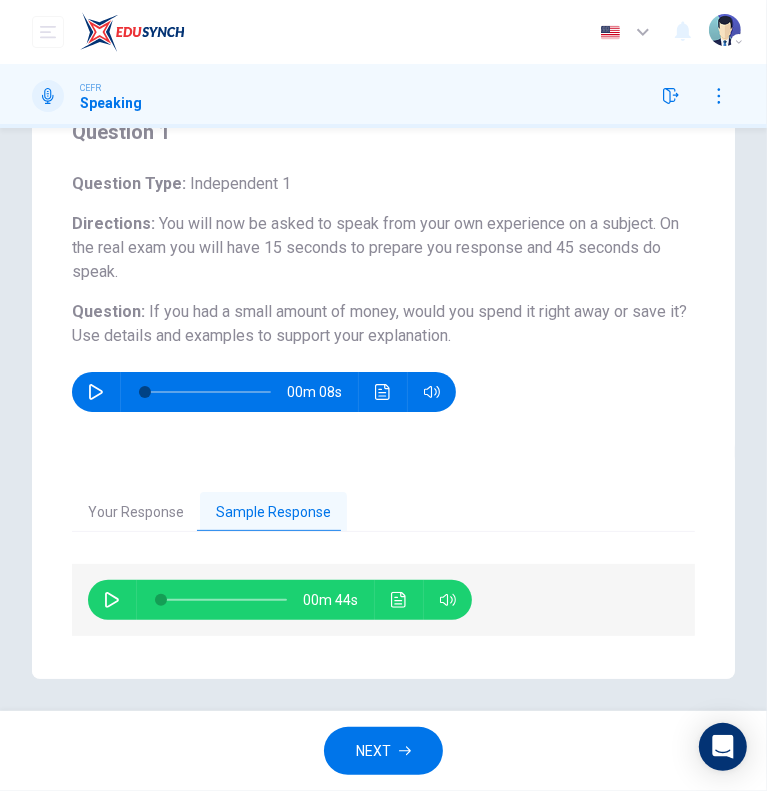 click at bounding box center [112, 600] 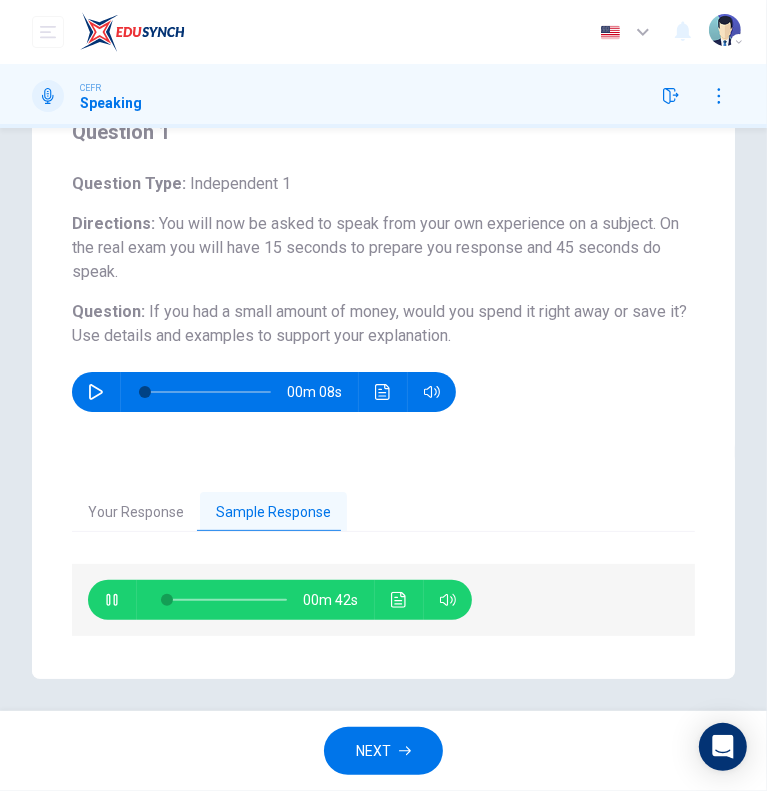 click at bounding box center (399, 600) 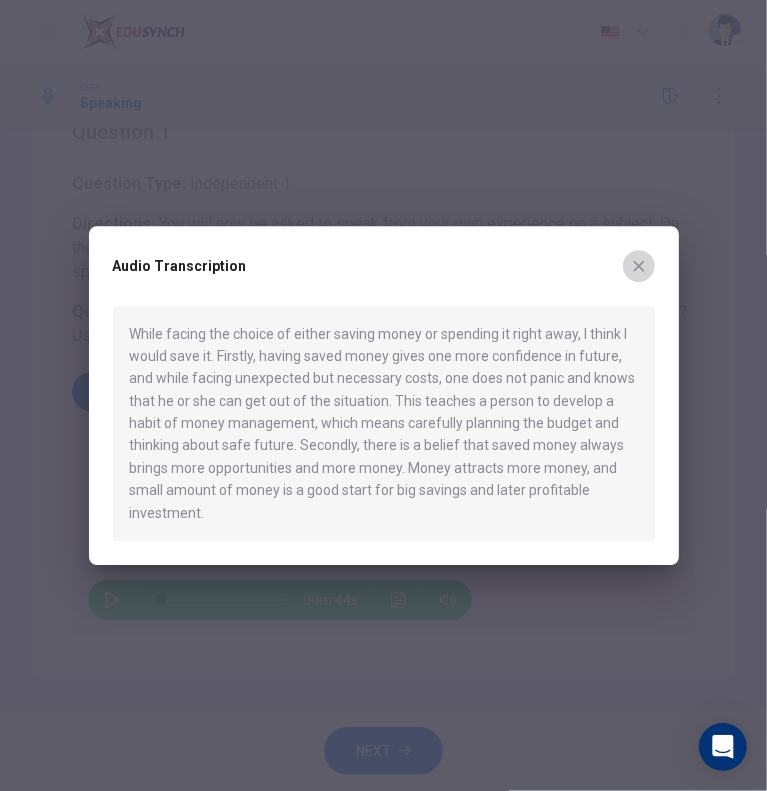 click at bounding box center (639, 266) 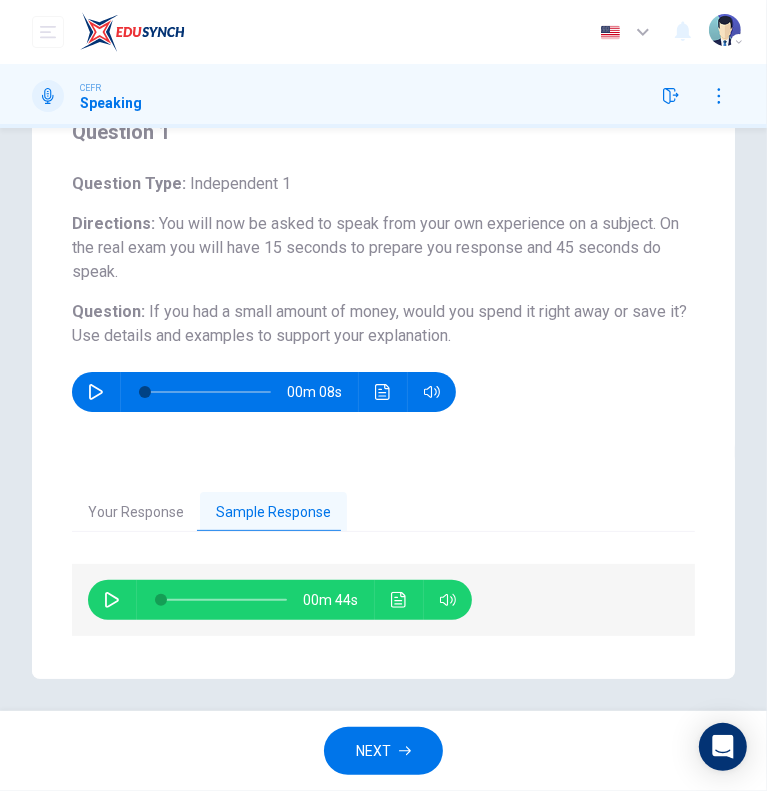 click on "NEXT" at bounding box center [373, 751] 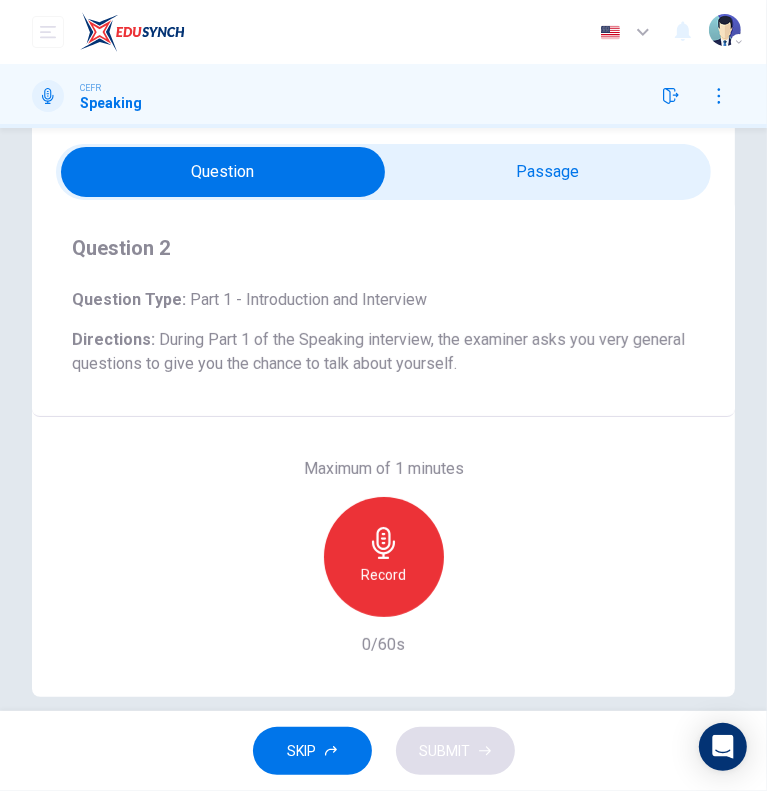 scroll, scrollTop: 73, scrollLeft: 0, axis: vertical 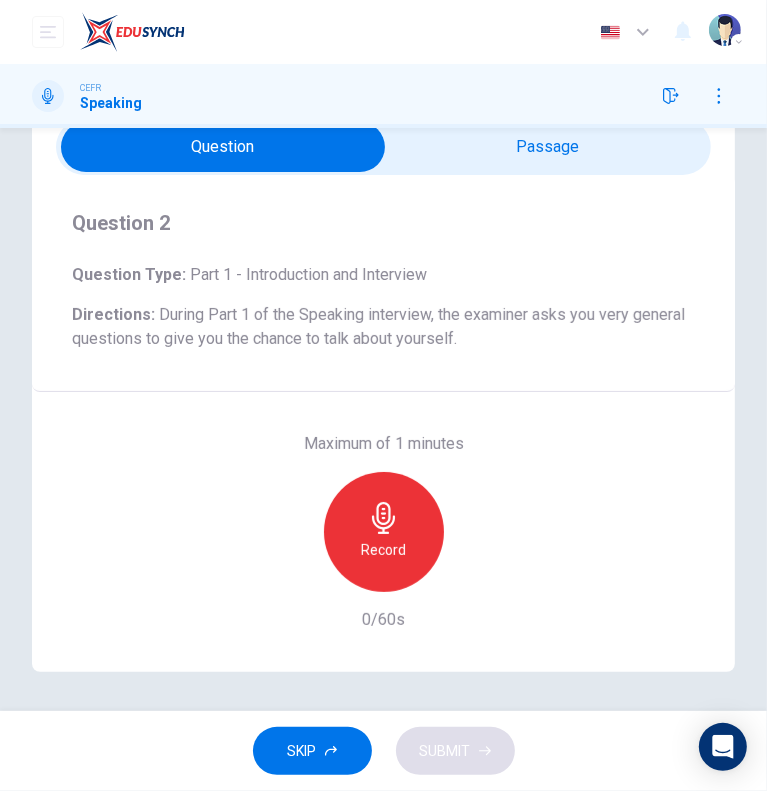 click at bounding box center (223, 147) 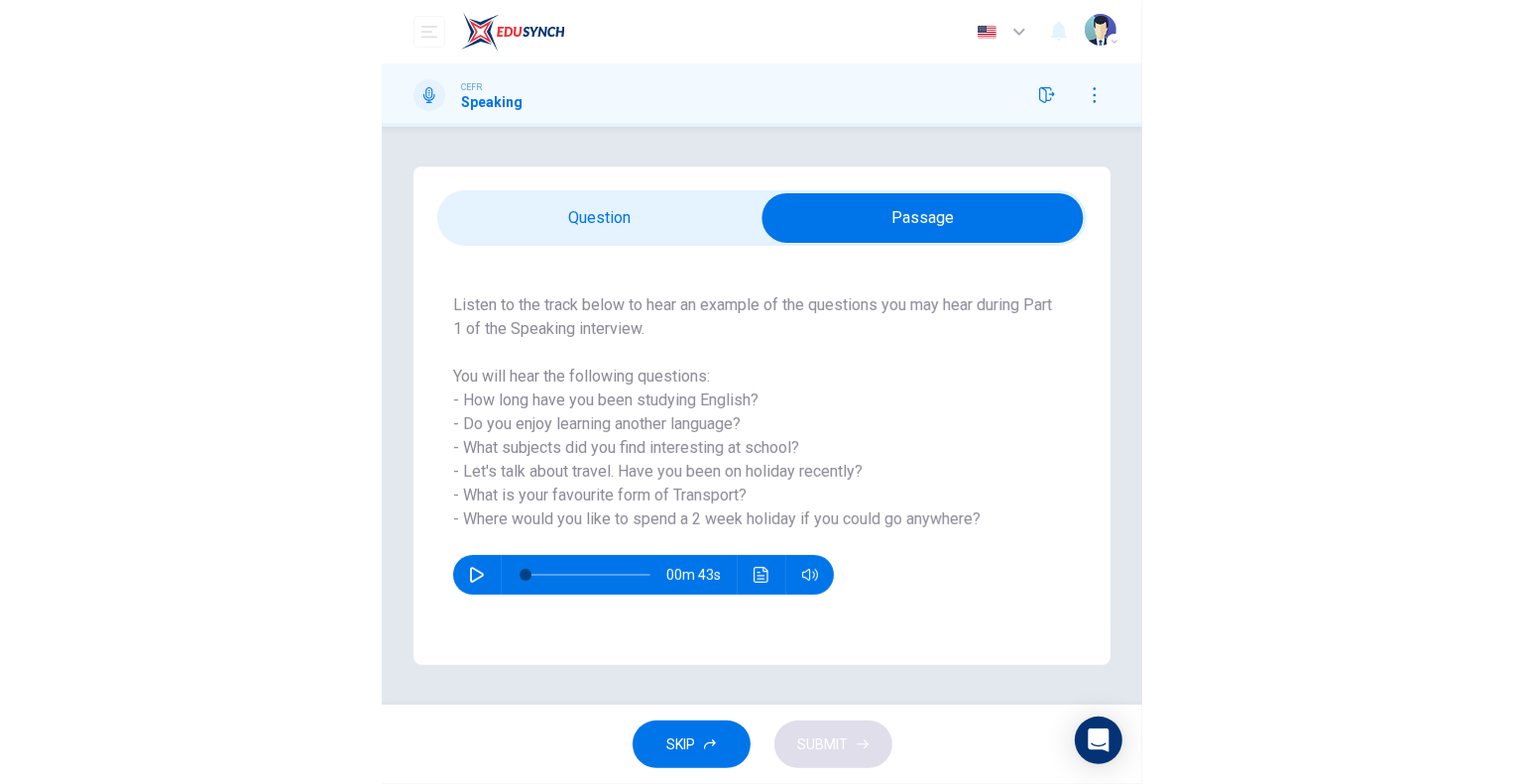 scroll, scrollTop: 0, scrollLeft: 0, axis: both 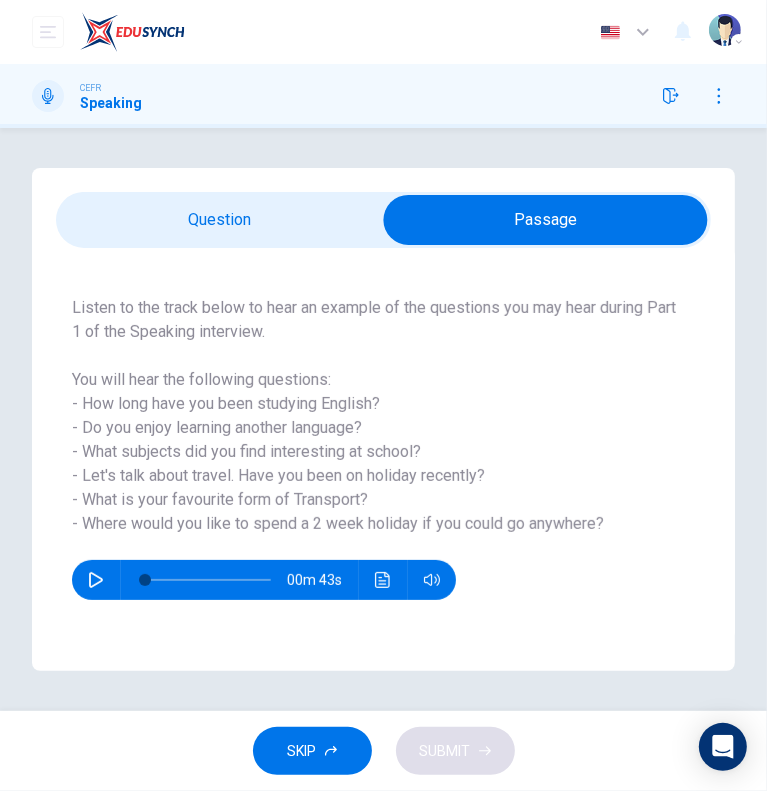click on "Question : Listen to the track below to hear an example of the questions you may hear during Part 1 of the Speaking interview.  You will hear the following questions:
- How long have you been studying English?
- Do you enjoy learning another language?
- What subjects did you find interesting at school?
- Let's talk about travel. Have you been on holiday recently?
- What is your favourite form of Transport?
- Where would you like to spend a 2 week holiday if you could go anywhere? 00m 43s" at bounding box center (383, 444) 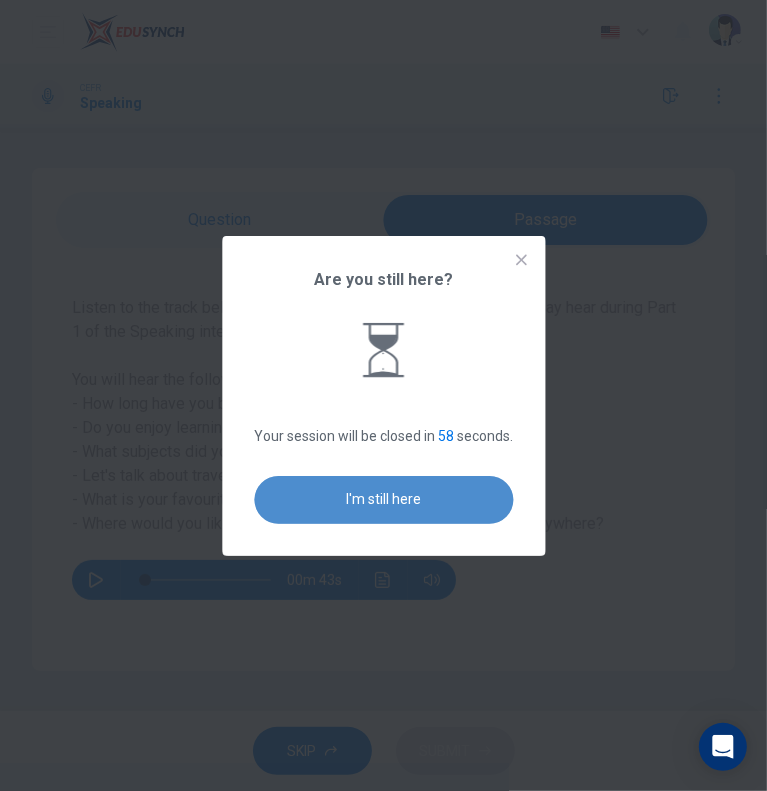 click on "I'm still here" at bounding box center [383, 500] 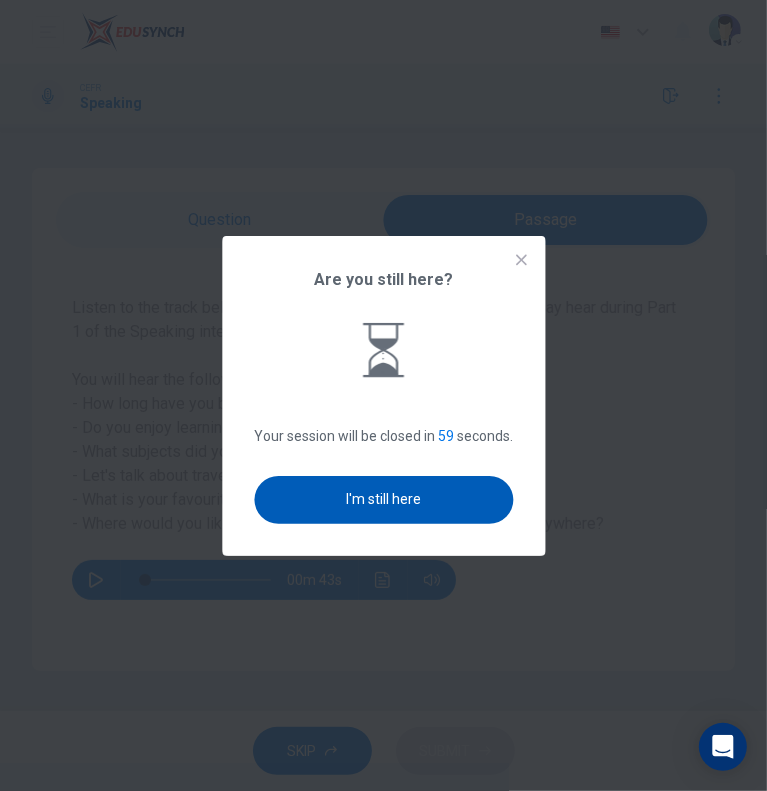 click on "I'm still here" at bounding box center (383, 500) 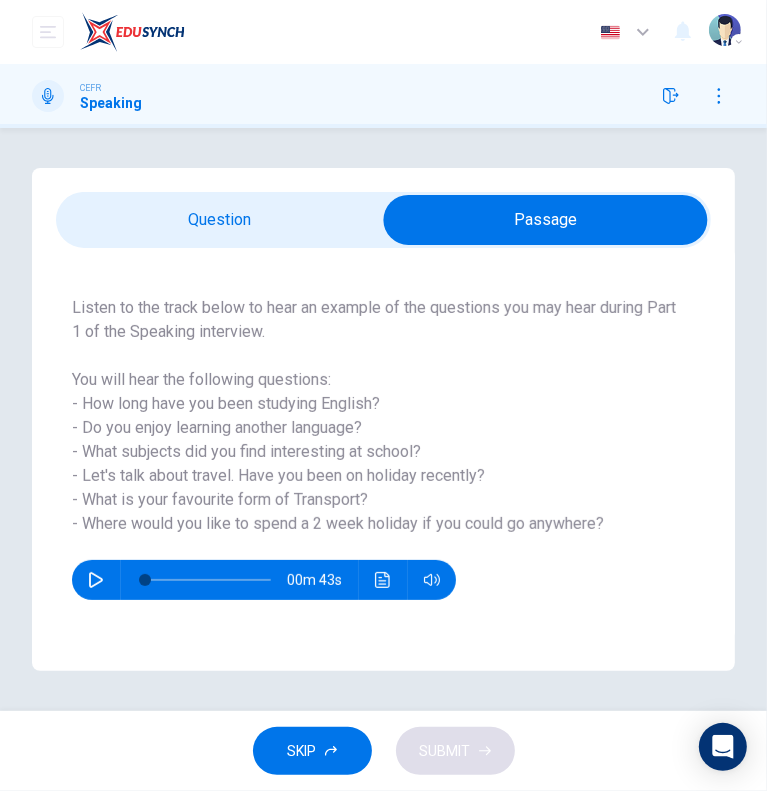 click at bounding box center [545, 220] 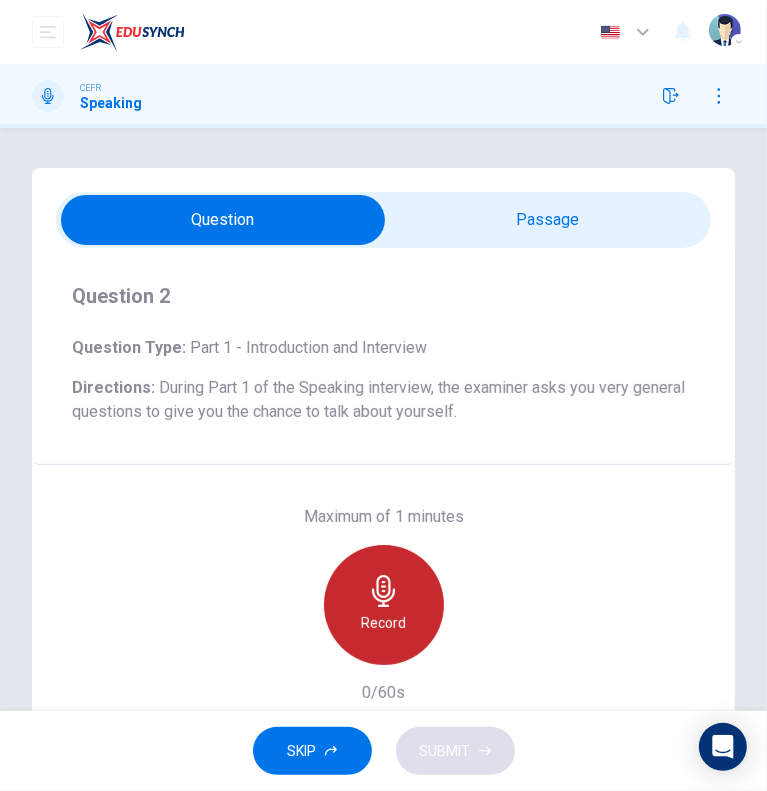 click at bounding box center [384, 591] 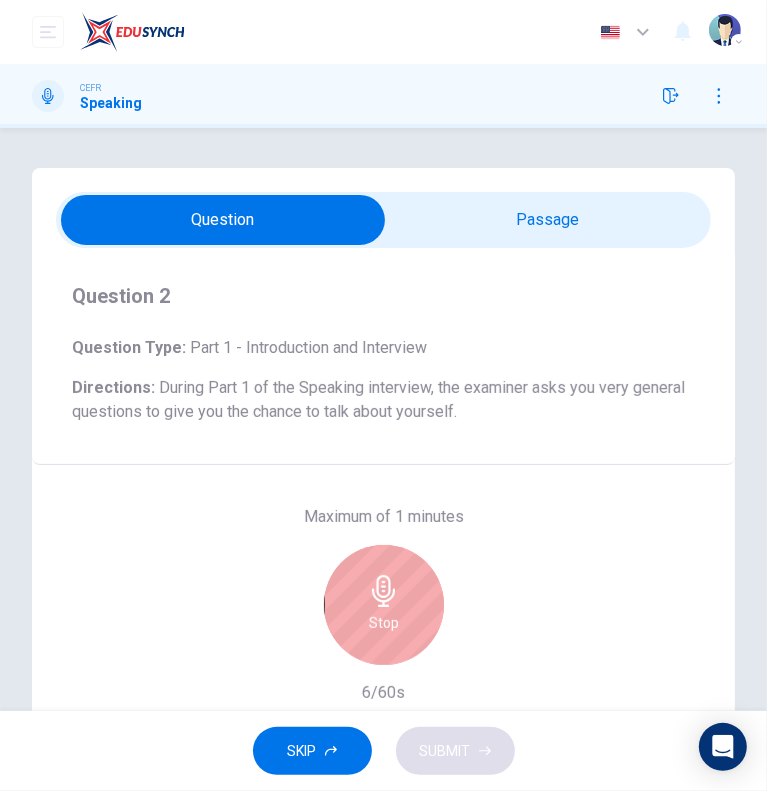 click at bounding box center [223, 220] 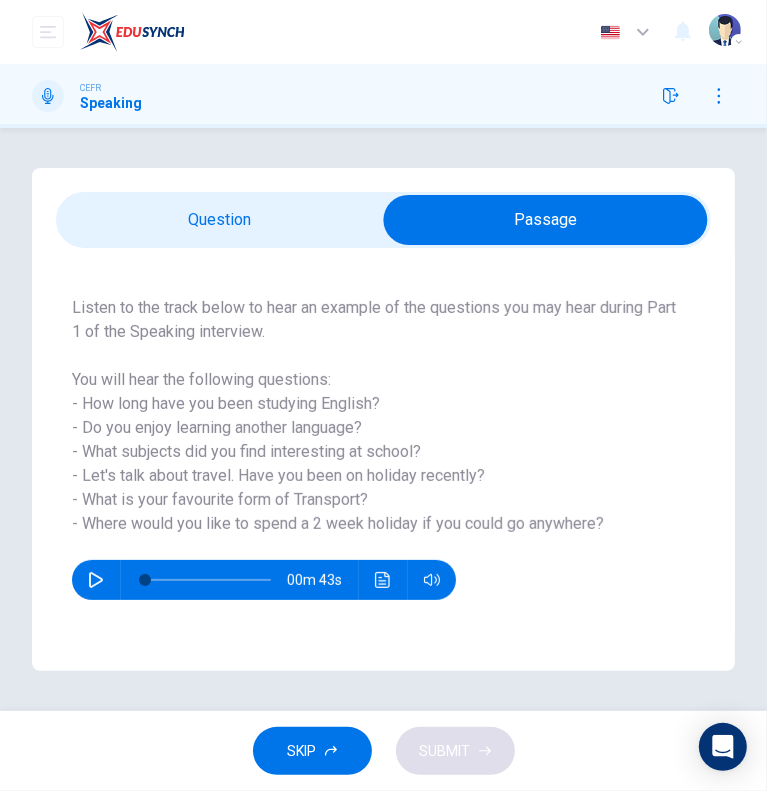 click at bounding box center [545, 220] 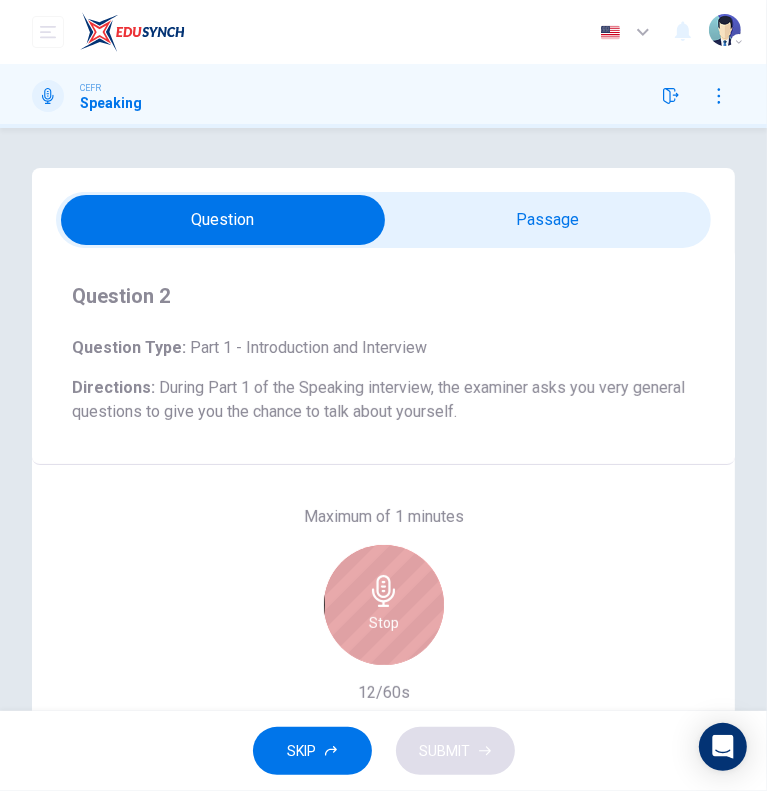 click on "Stop" at bounding box center [384, 605] 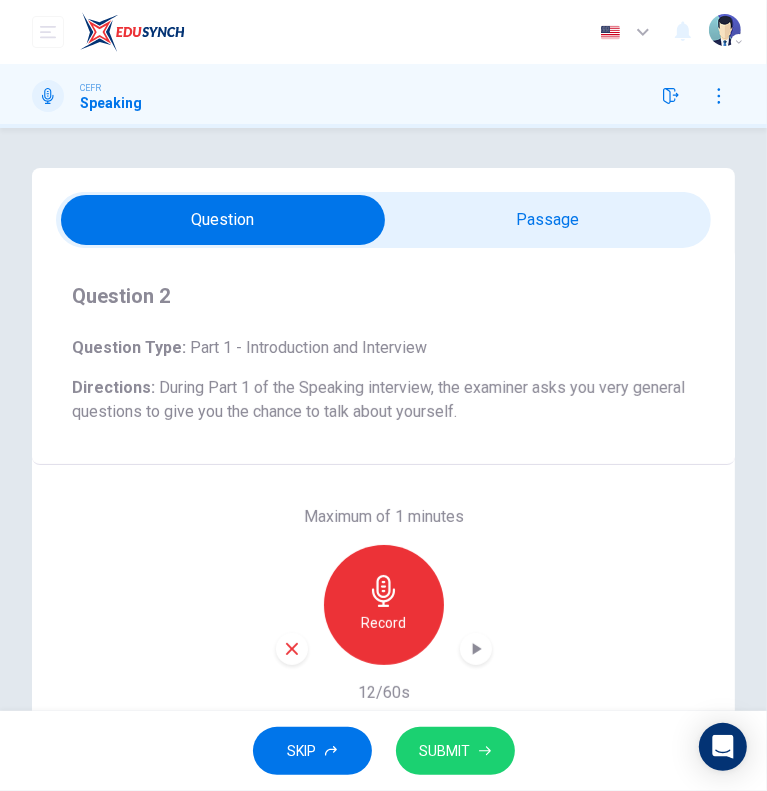 click at bounding box center [292, 649] 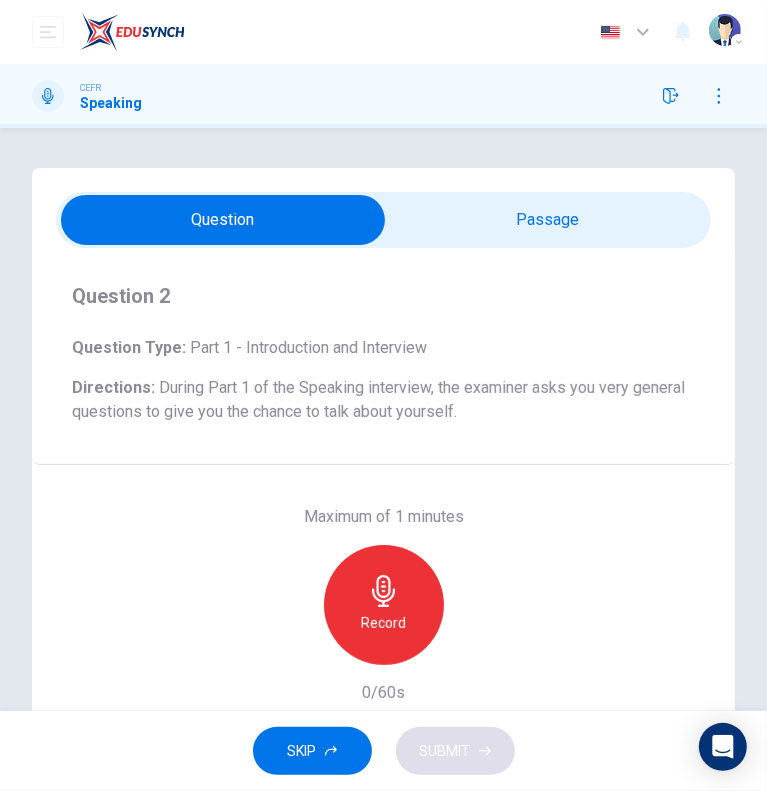 click on "Record" at bounding box center (383, 623) 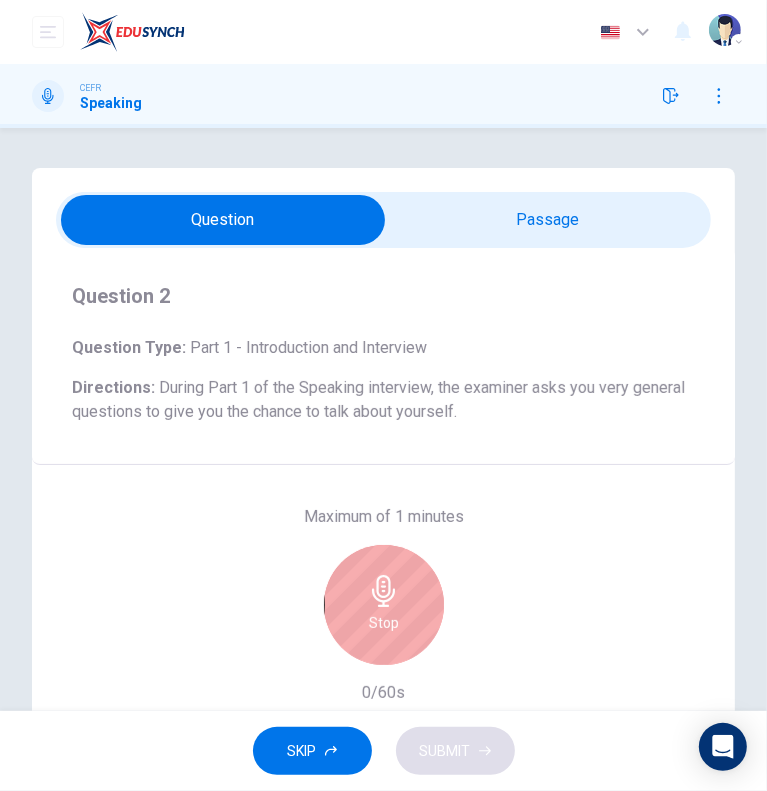 click at bounding box center (223, 220) 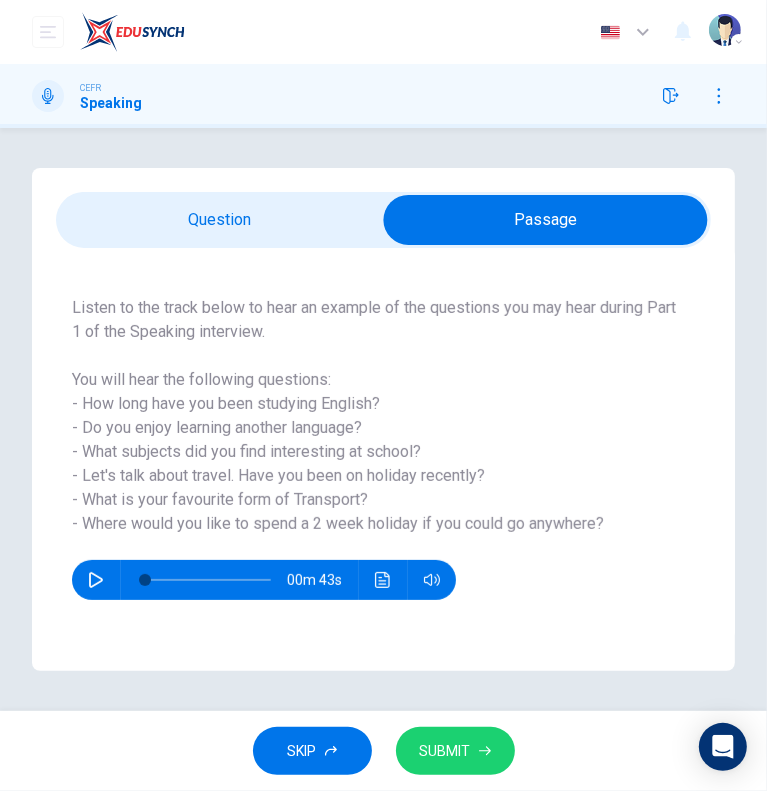 click at bounding box center (545, 220) 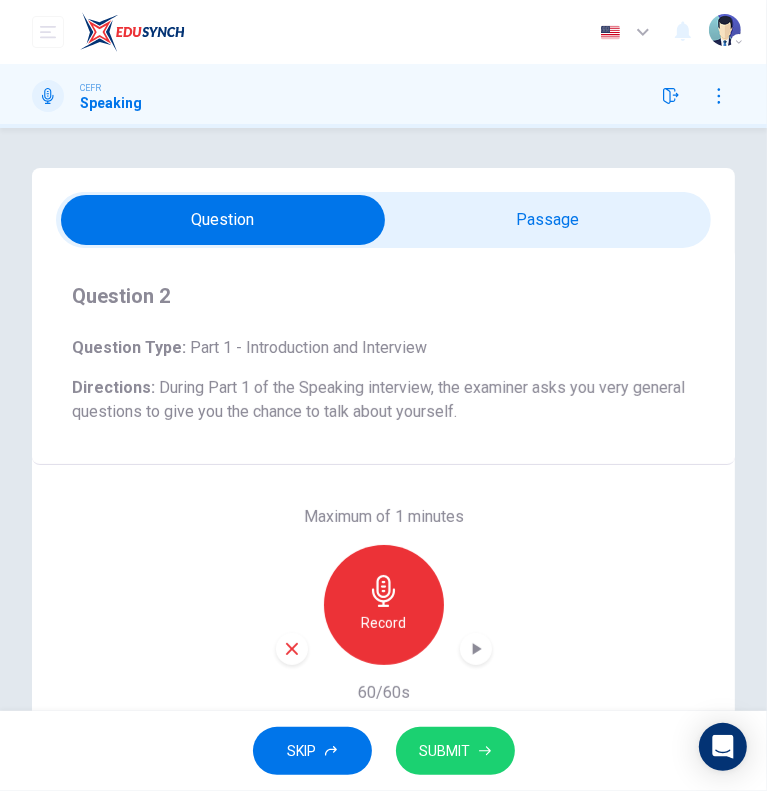 click at bounding box center [292, 649] 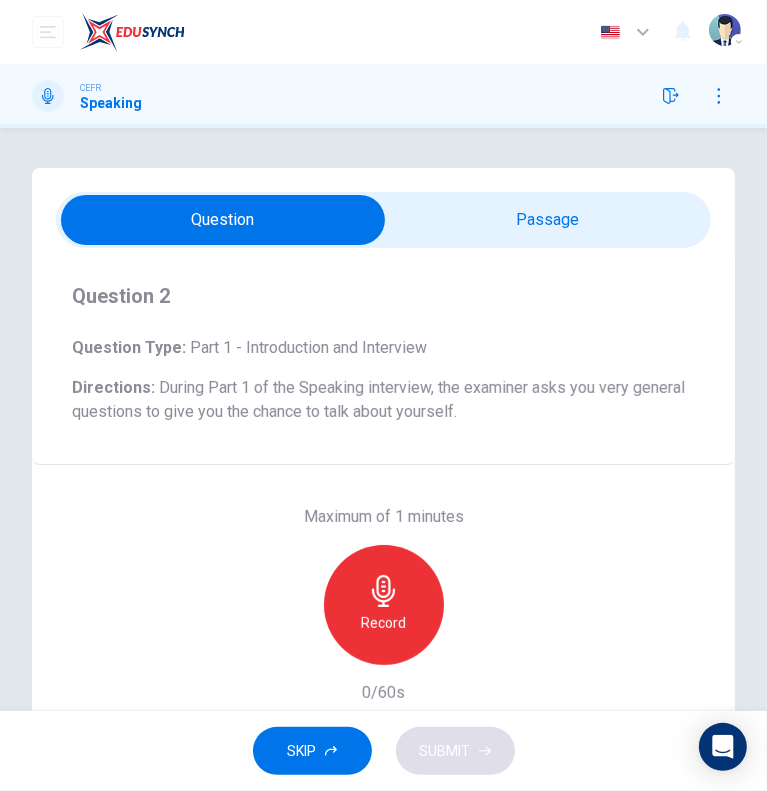 click at bounding box center (223, 220) 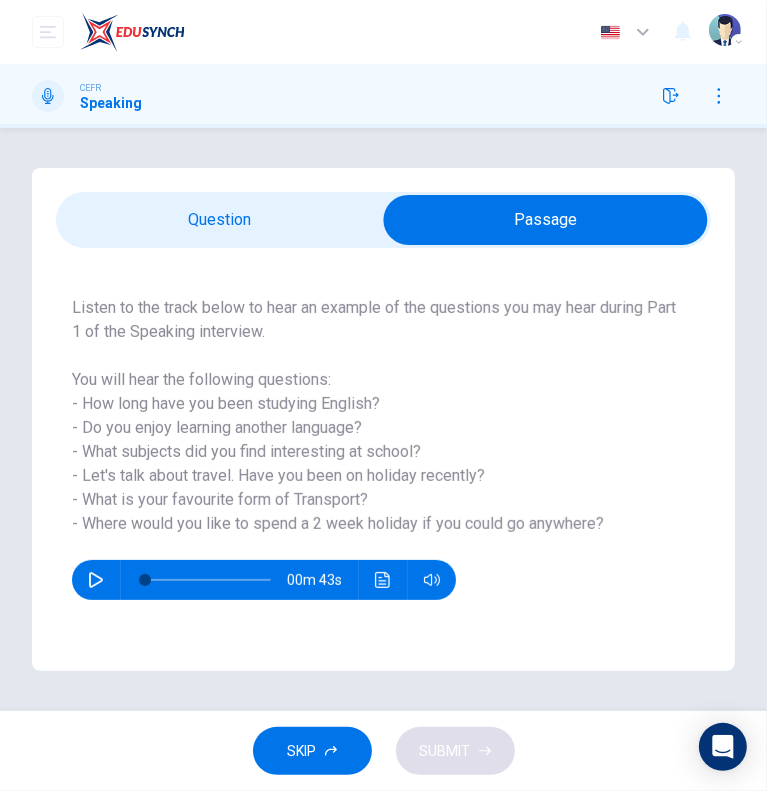 drag, startPoint x: 604, startPoint y: 525, endPoint x: 134, endPoint y: 440, distance: 477.62433 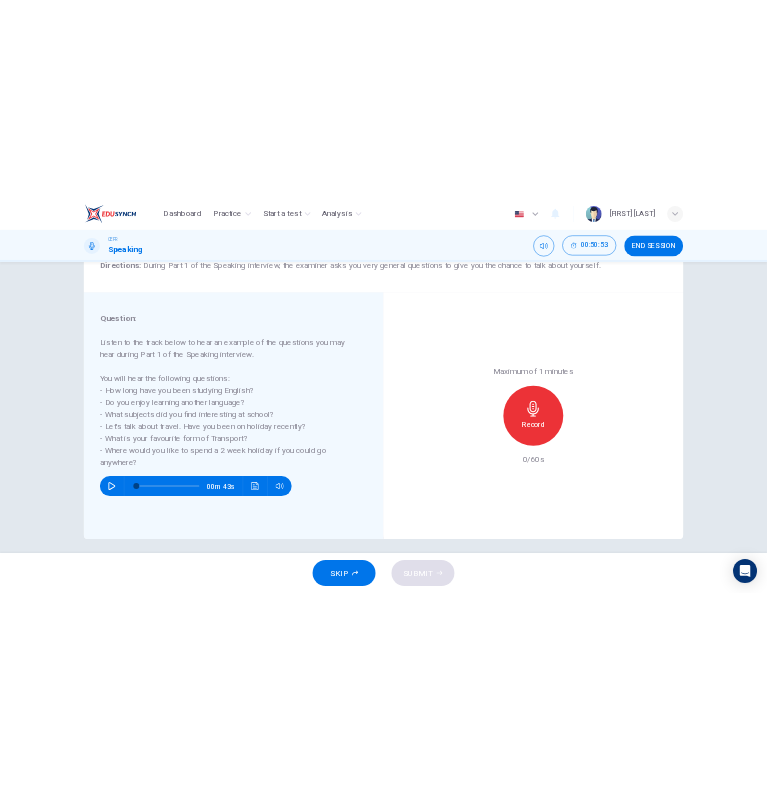 scroll, scrollTop: 192, scrollLeft: 0, axis: vertical 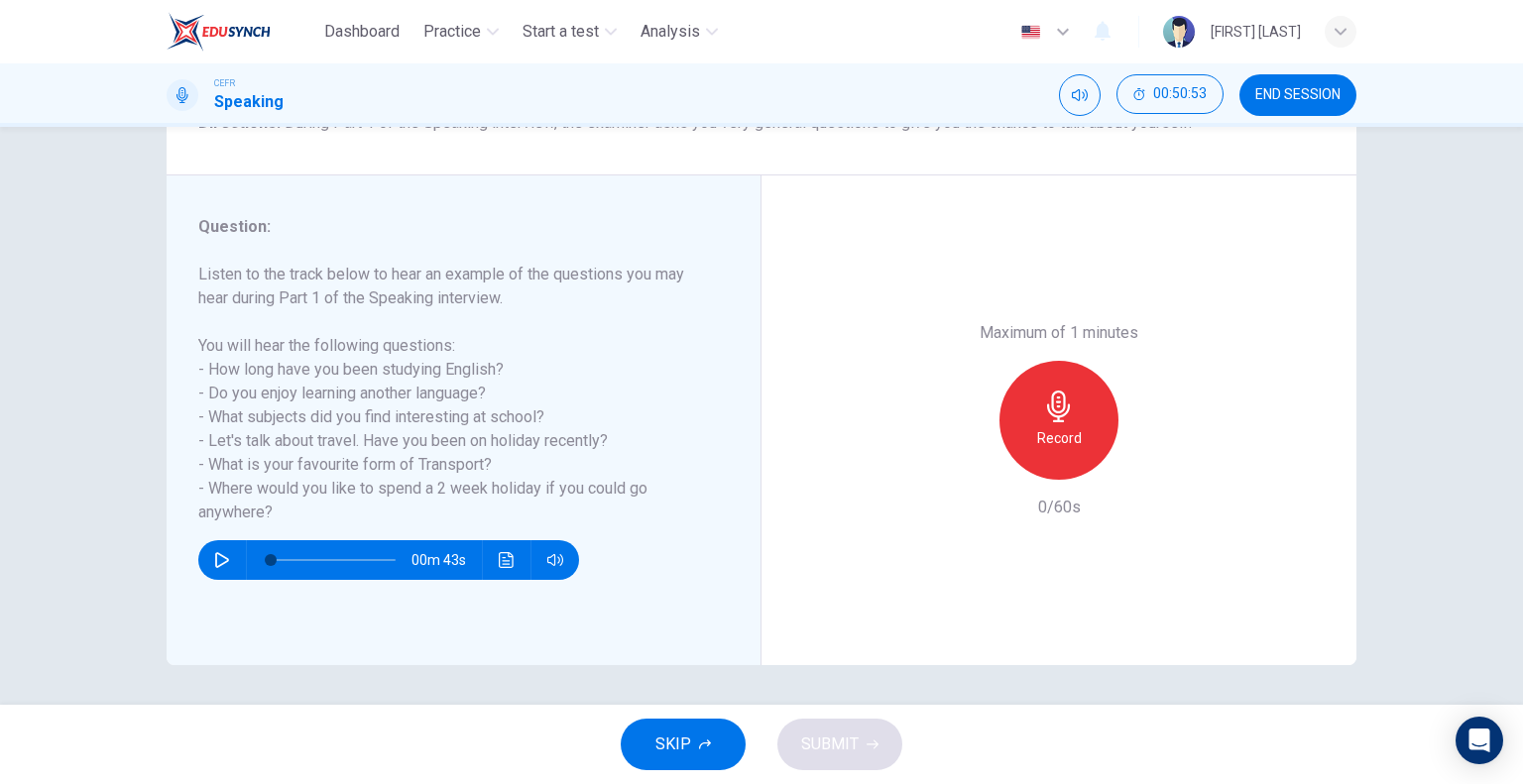 click on "Record" at bounding box center [1059, 420] 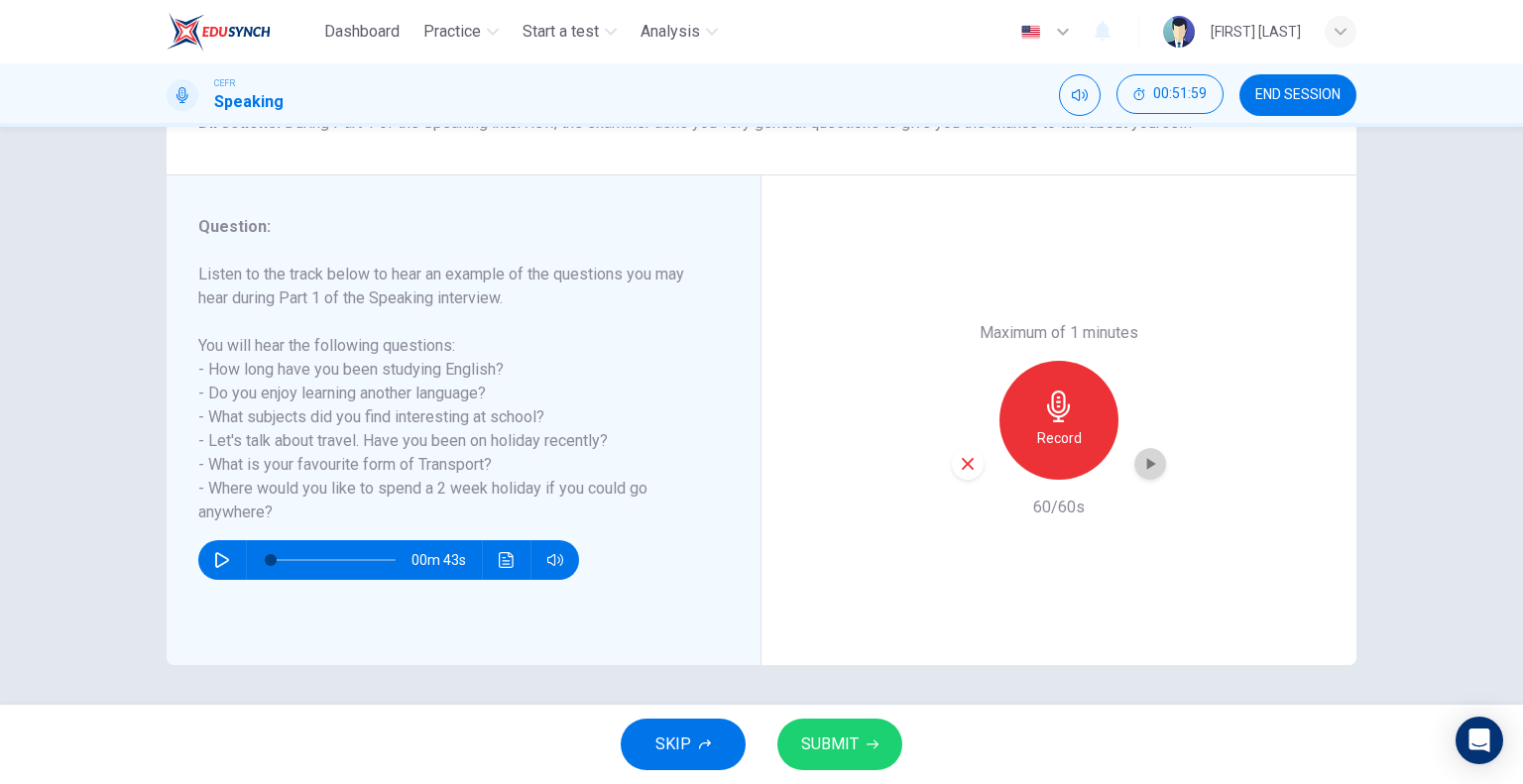 click at bounding box center (1150, 464) 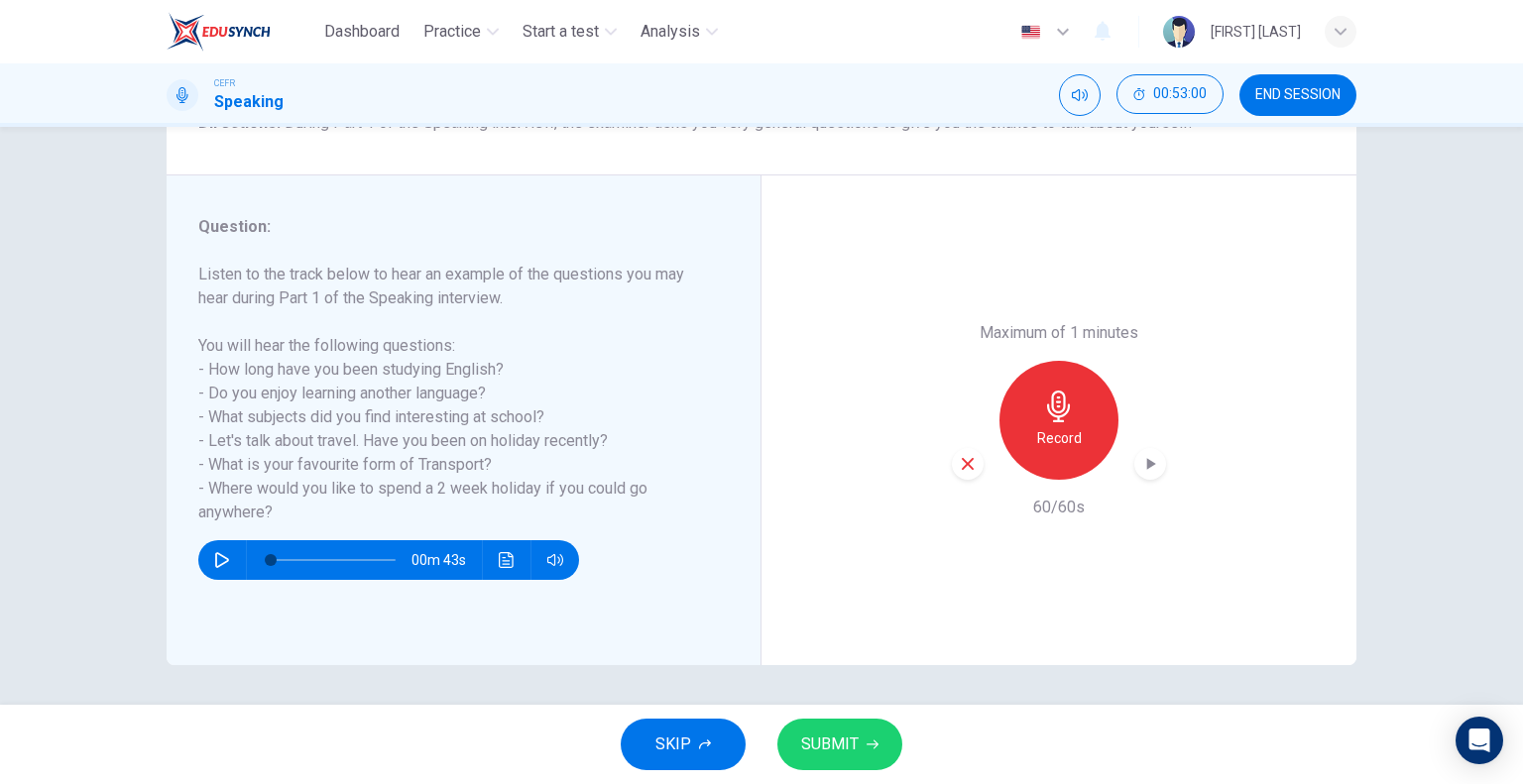click at bounding box center [873, 744] 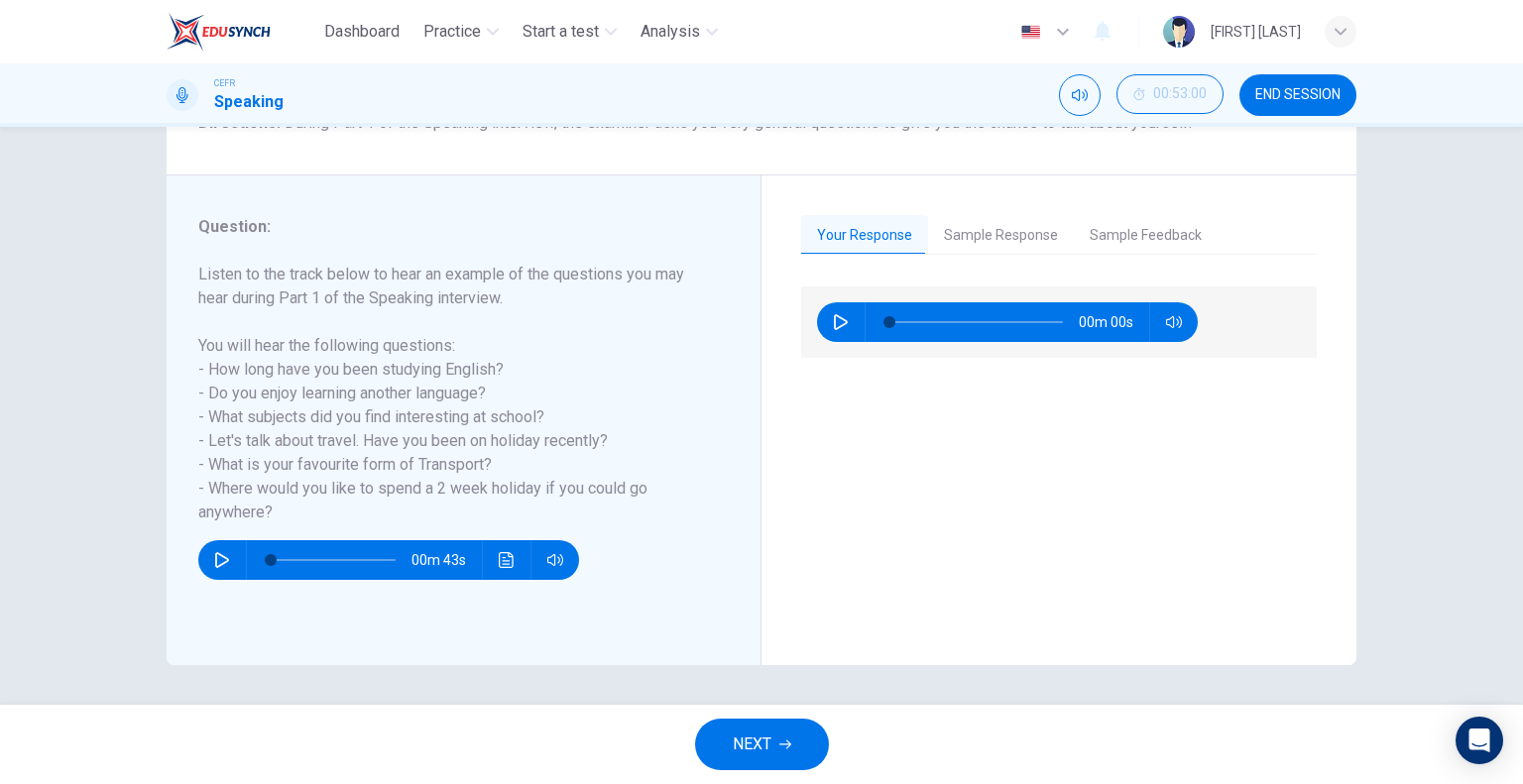 click on "Sample Response" at bounding box center (1000, 236) 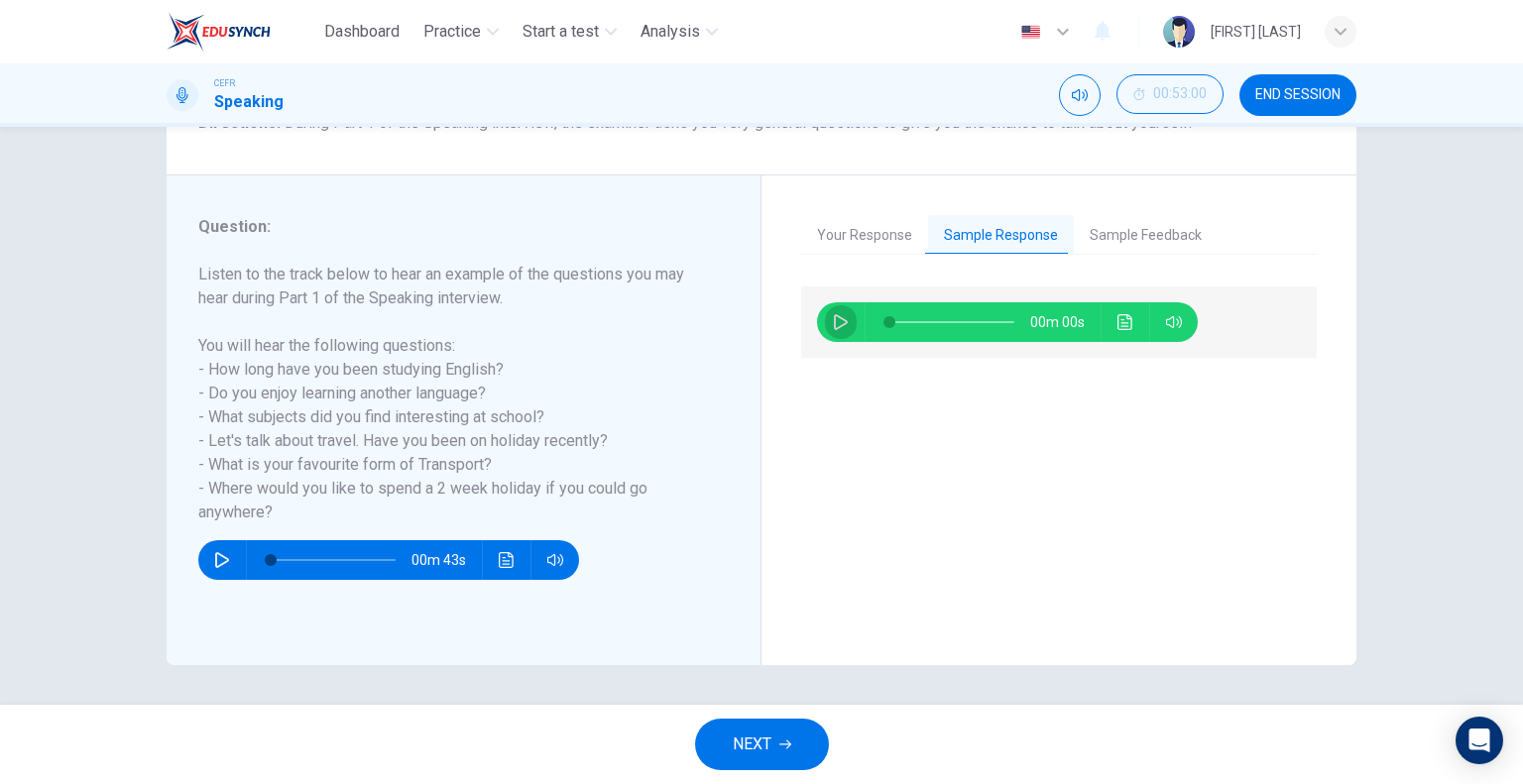 click at bounding box center [841, 322] 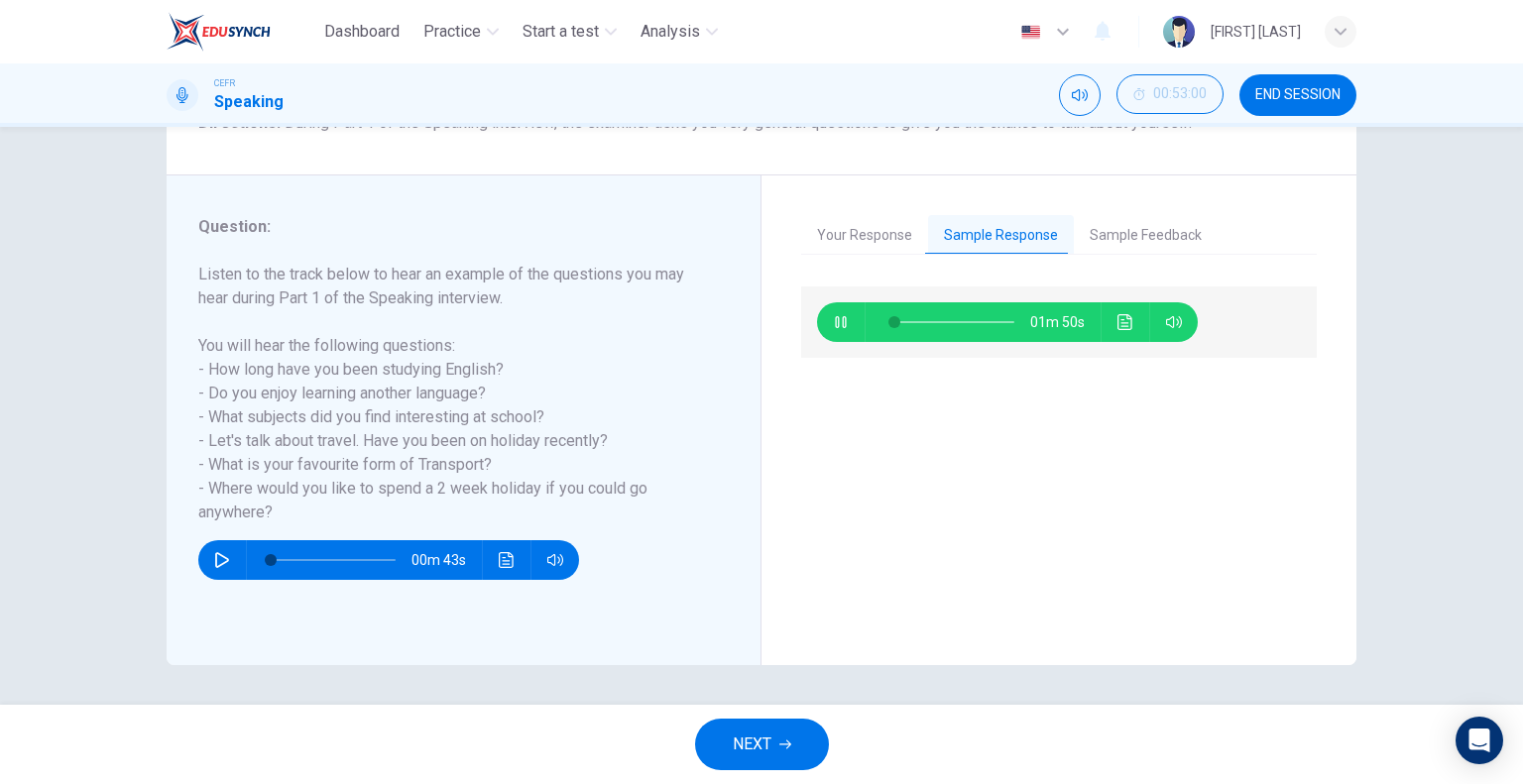 click on "Sample Feedback" at bounding box center (1145, 236) 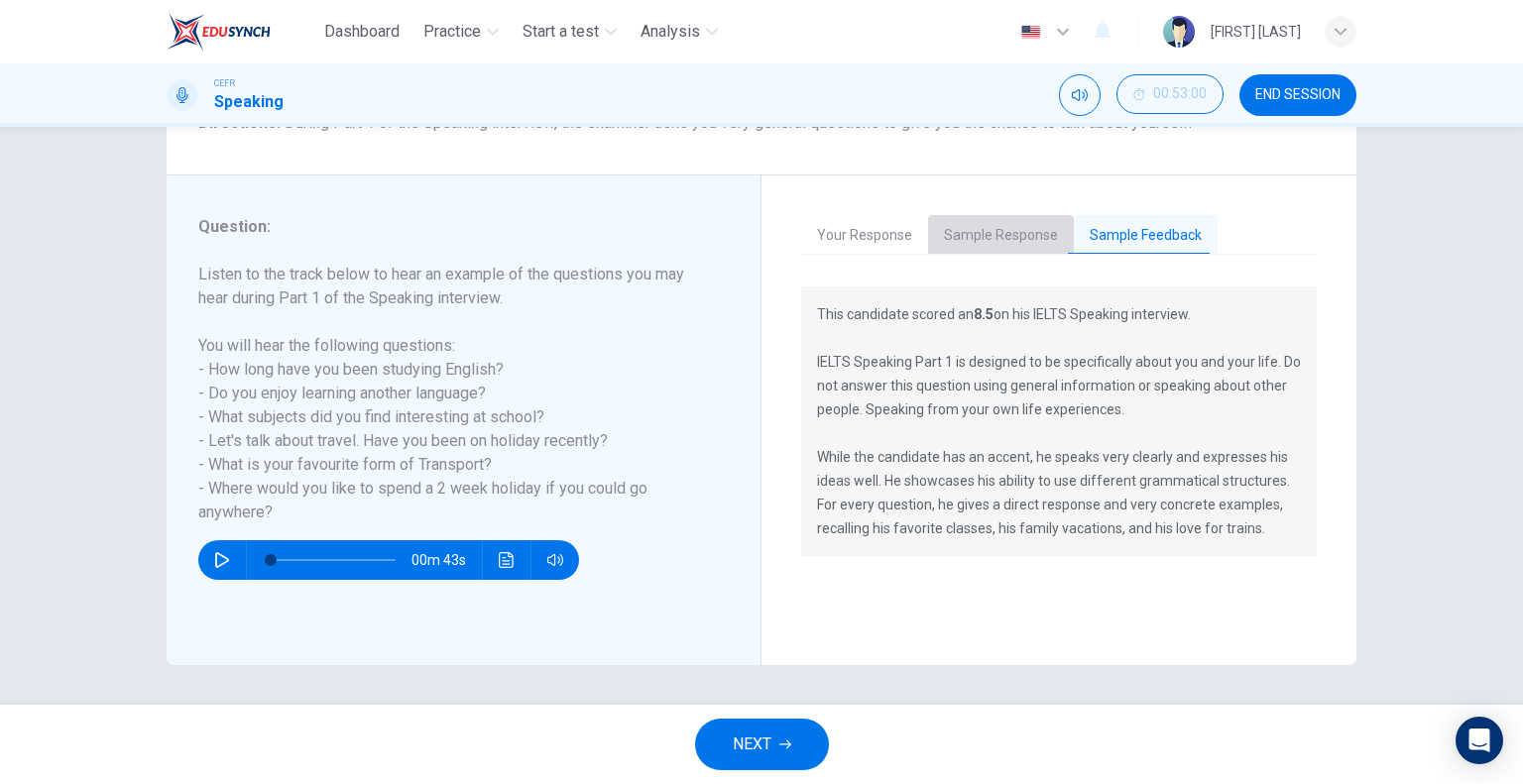 click on "Sample Response" at bounding box center (1000, 236) 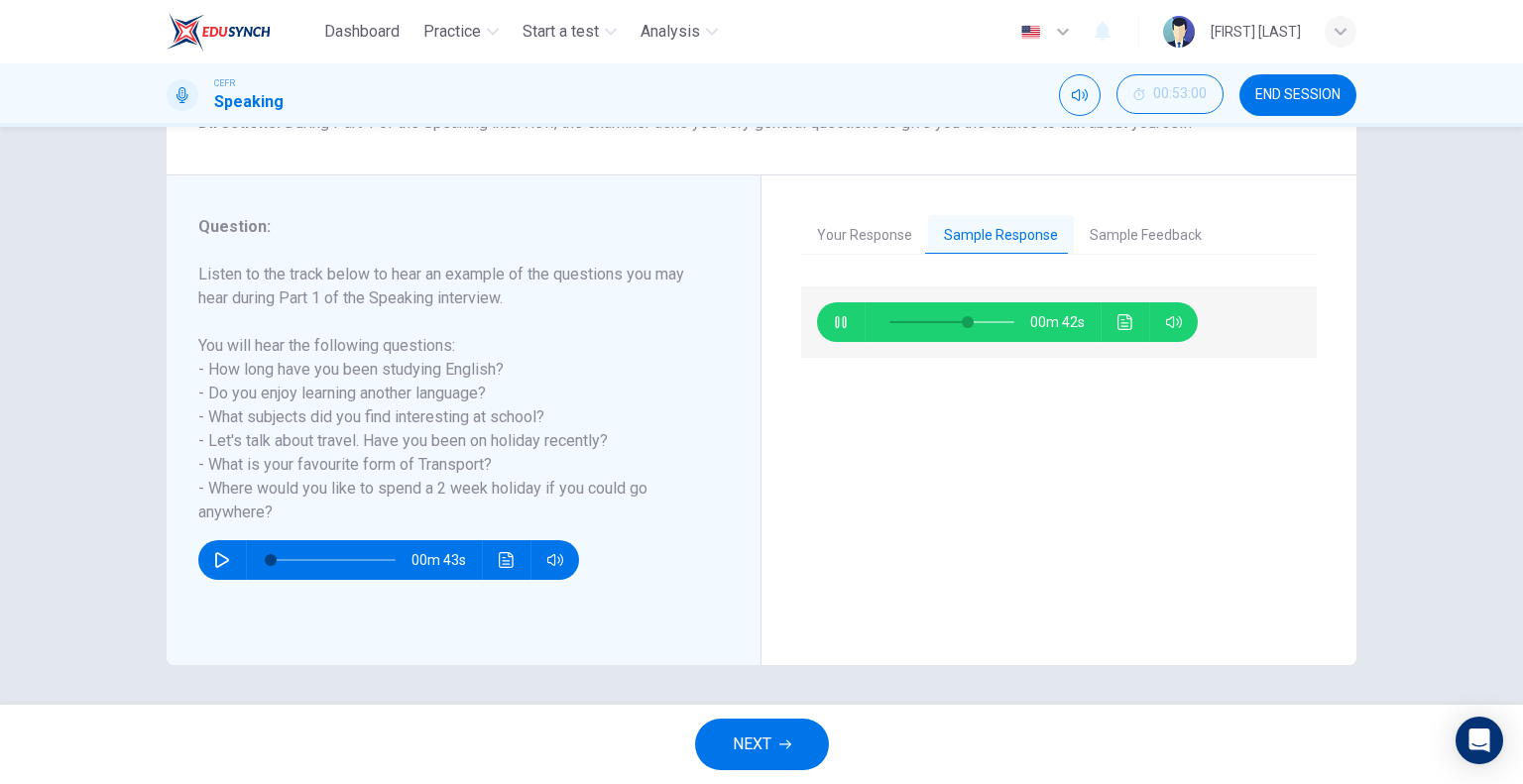 click on "Your Response" at bounding box center (865, 236) 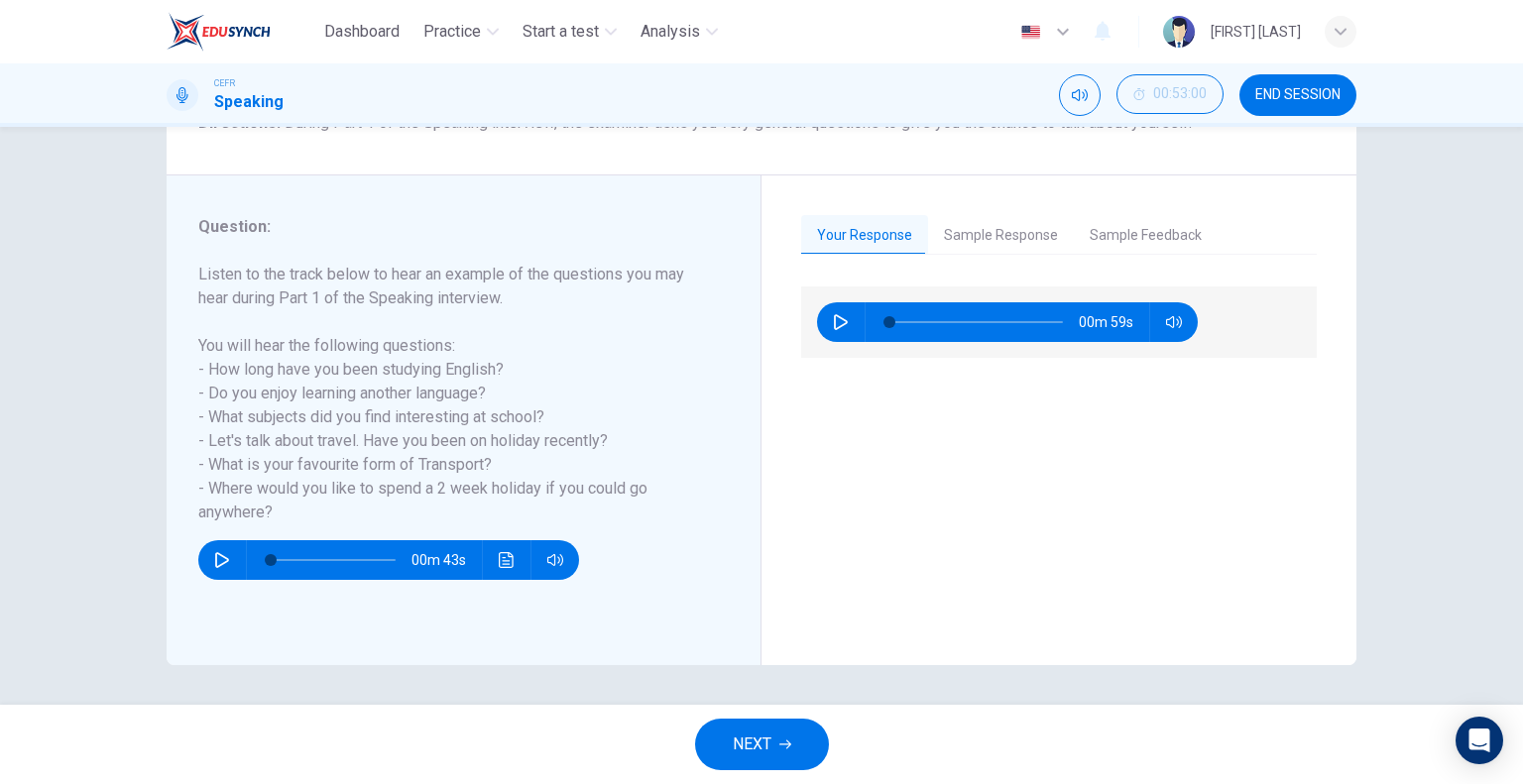 click on "Sample Response" at bounding box center (1000, 236) 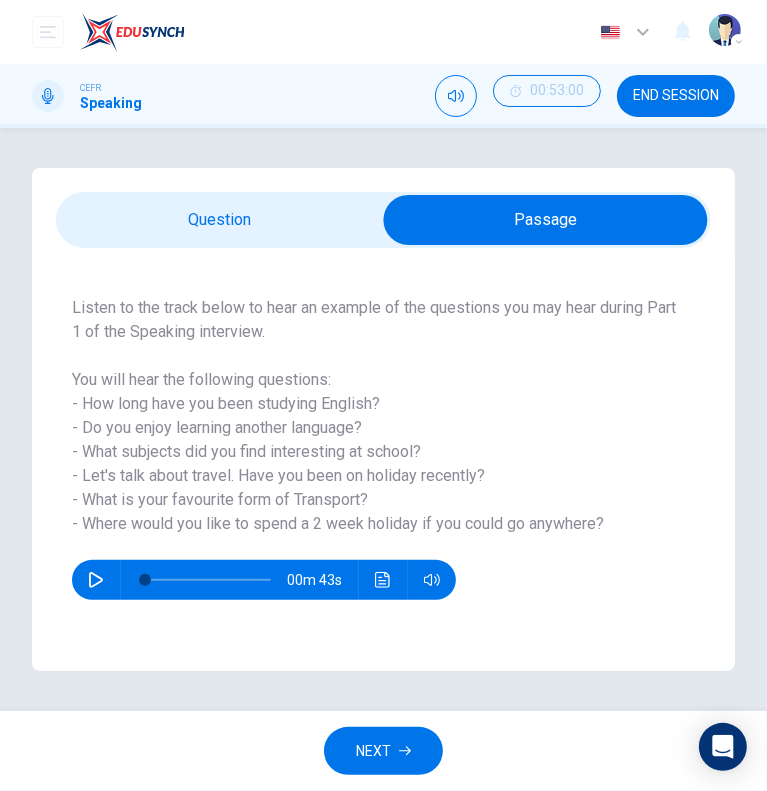 scroll, scrollTop: 0, scrollLeft: 0, axis: both 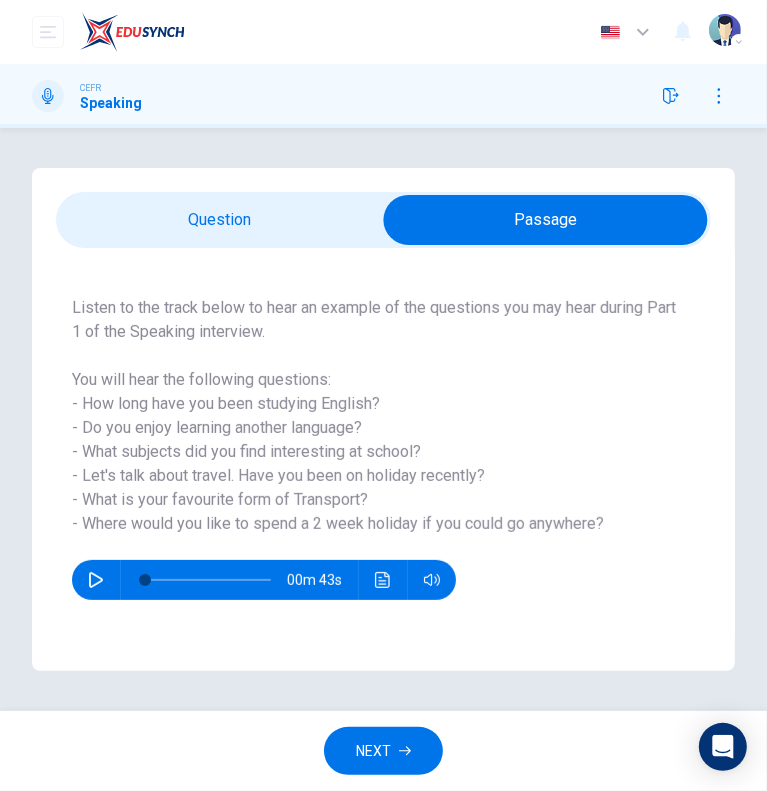 click at bounding box center [545, 220] 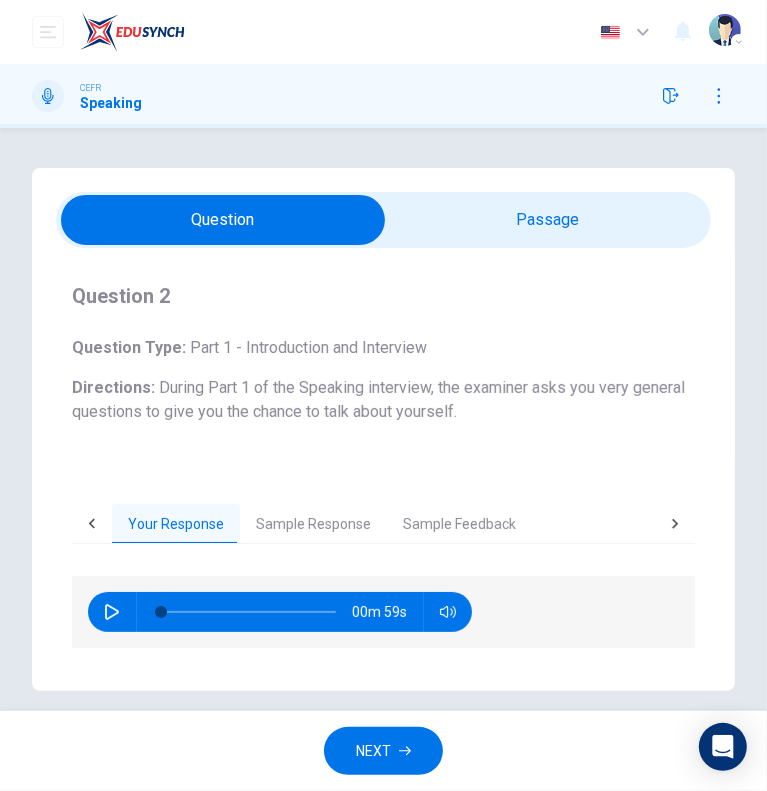 click on "Sample Response" at bounding box center (313, 525) 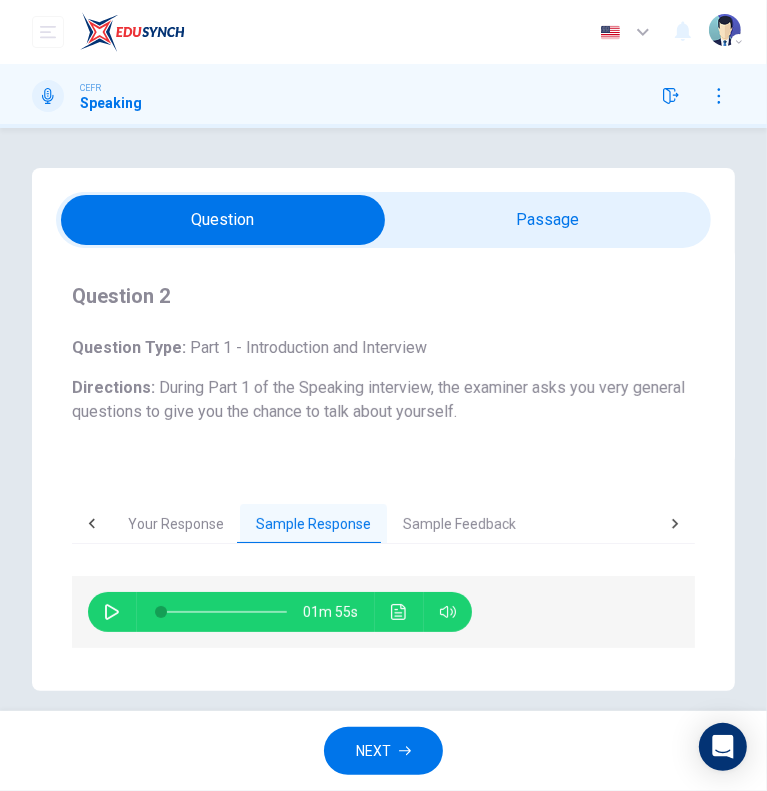 click at bounding box center (112, 612) 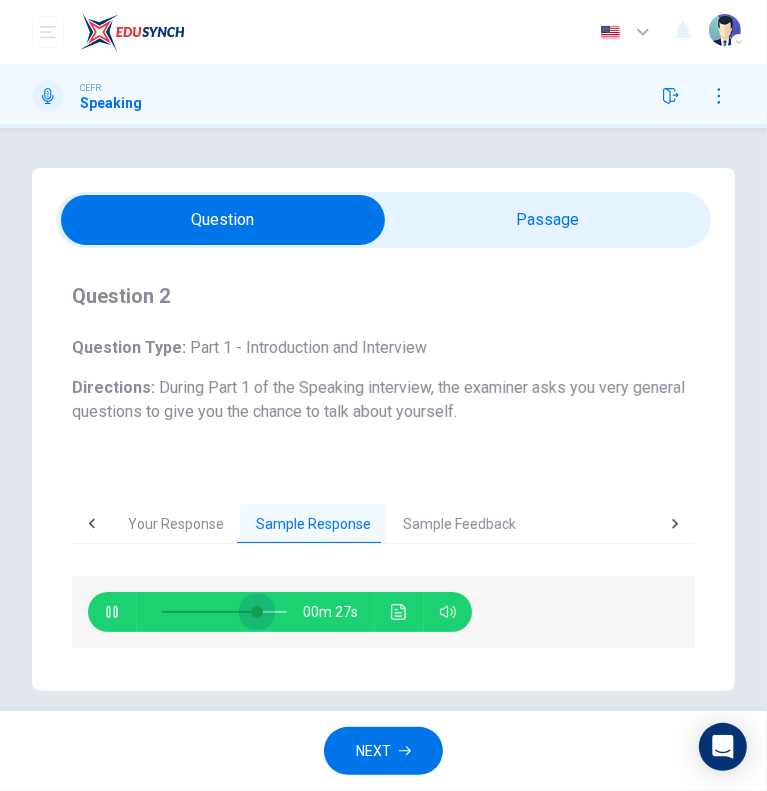 click at bounding box center (224, 612) 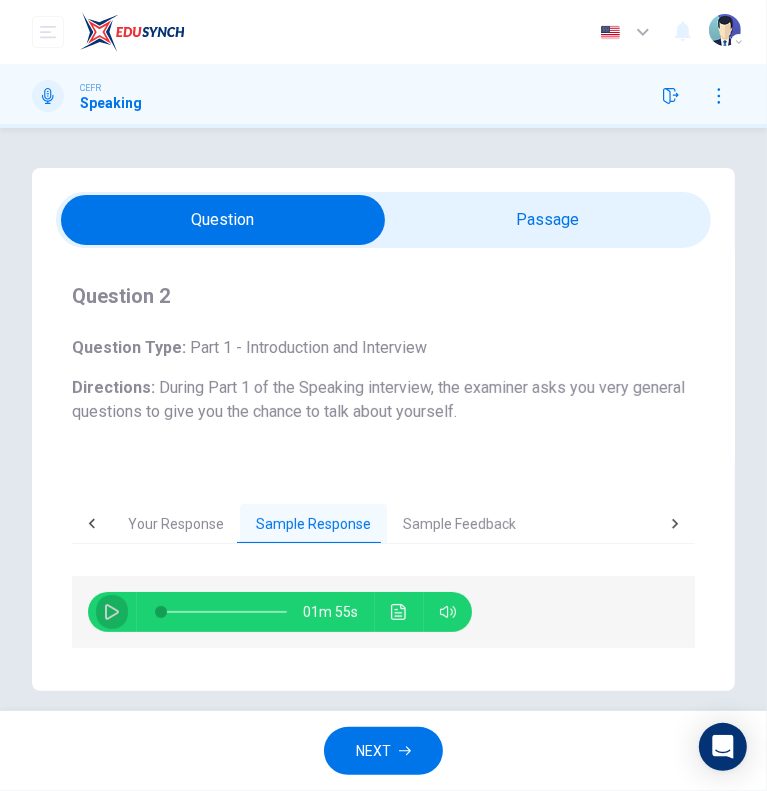 click at bounding box center (112, 612) 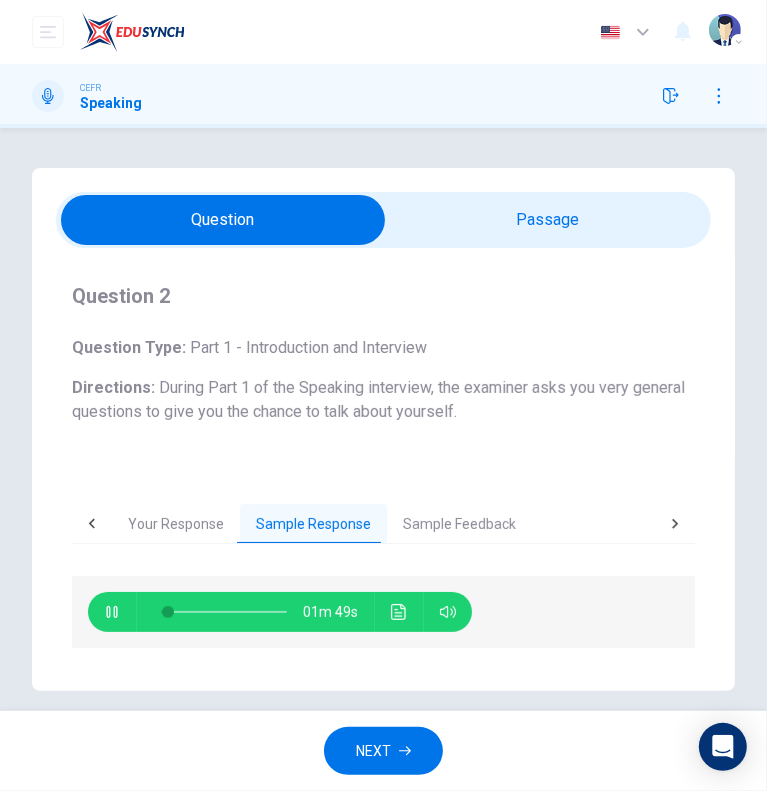 drag, startPoint x: 108, startPoint y: 617, endPoint x: 130, endPoint y: 609, distance: 23.409399 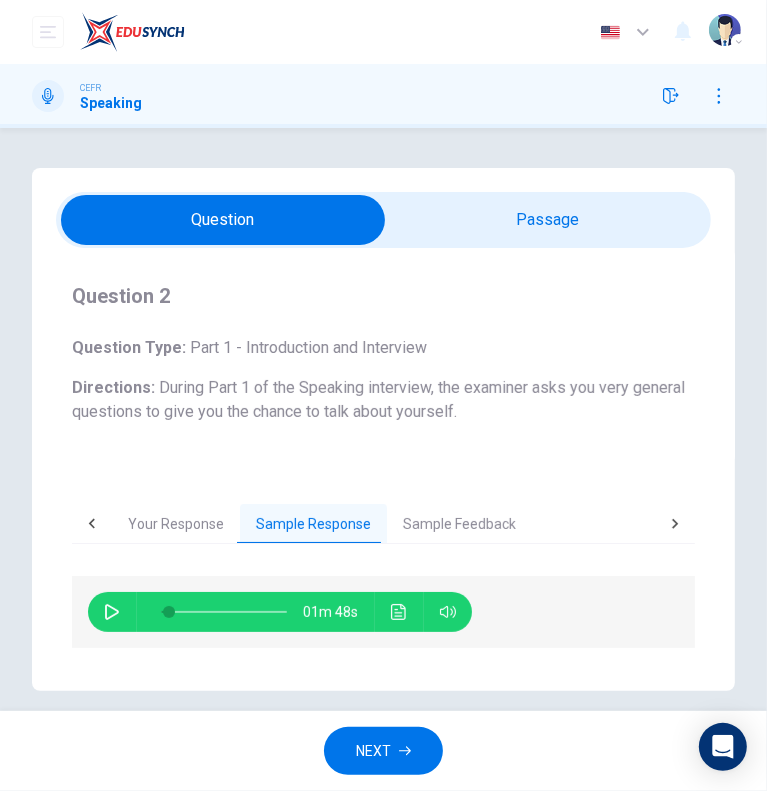 click at bounding box center [223, 220] 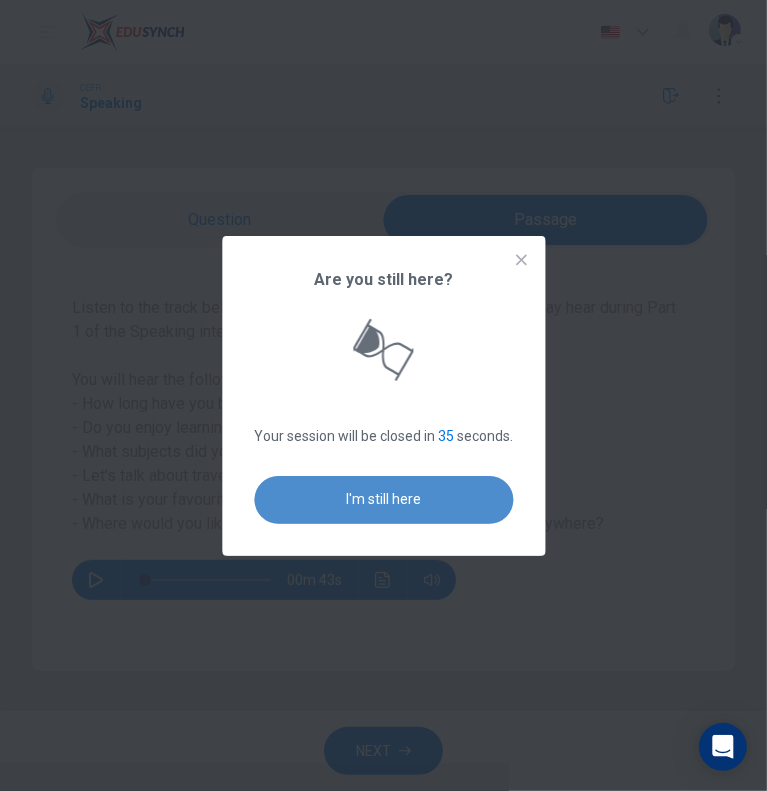 click on "I'm still here" at bounding box center (383, 500) 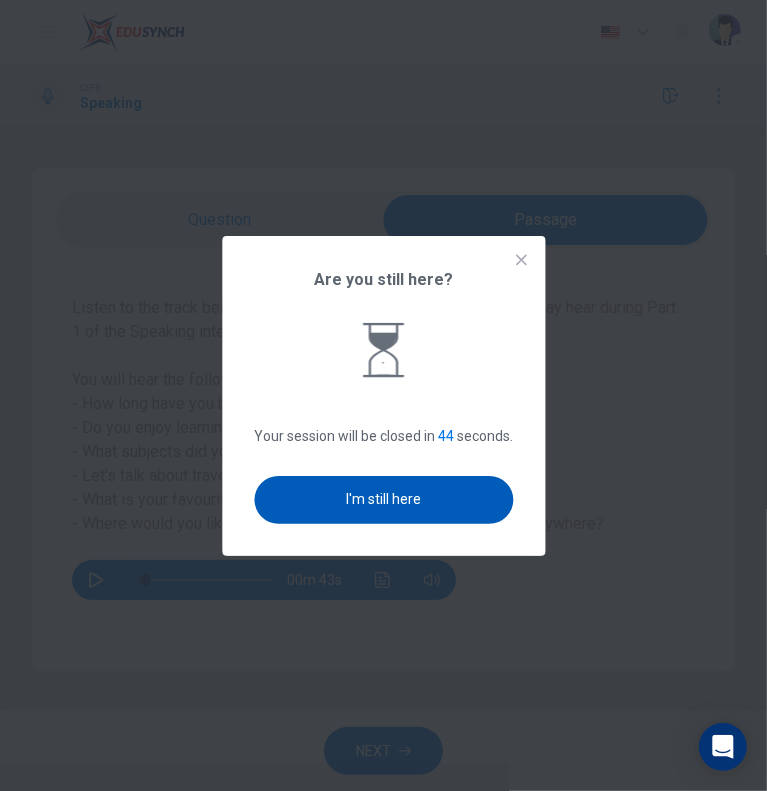 click on "I'm still here" at bounding box center (383, 500) 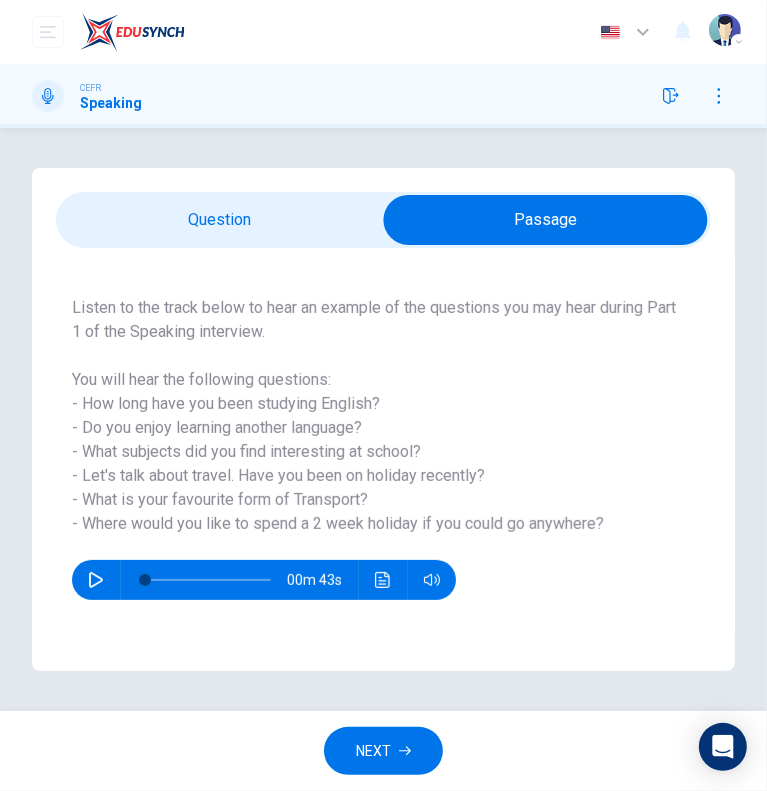 click on "NEXT" at bounding box center [383, 751] 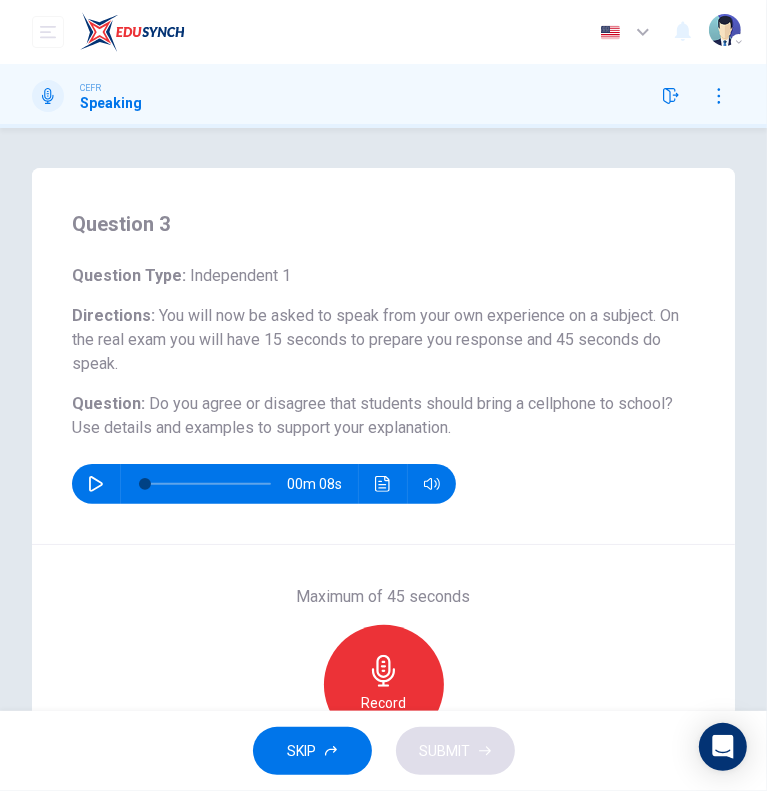 click on "Question   3 Question Type :   Independent 1 Directions :   You will now be asked to speak from your own experience on a subject. On the real exam you will have 15 seconds to prepare you response and 45 seconds do speak. Question :   Do you agree or disagree that students should bring a cellphone to school?    Use details and examples to support your explanation.
00m 08s" at bounding box center [383, 356] 